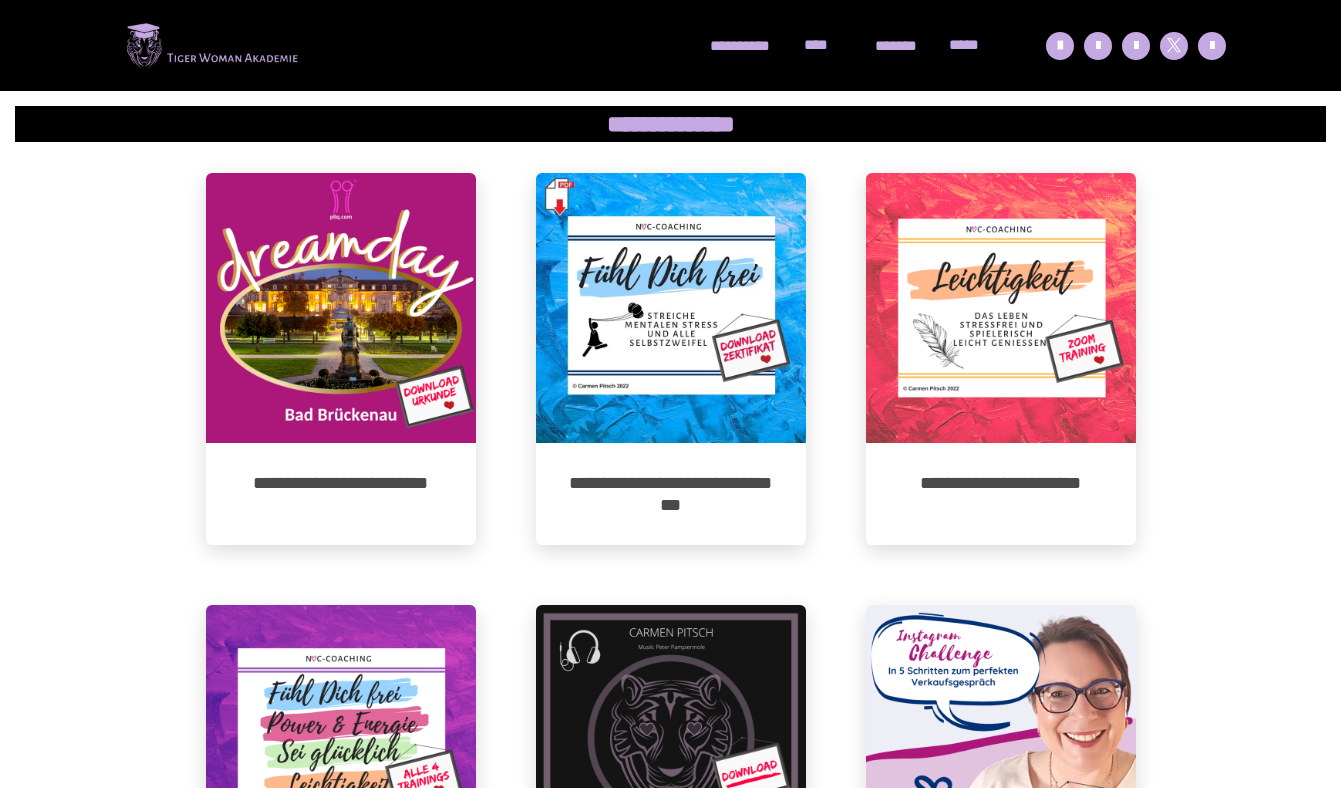 scroll, scrollTop: 1249, scrollLeft: 0, axis: vertical 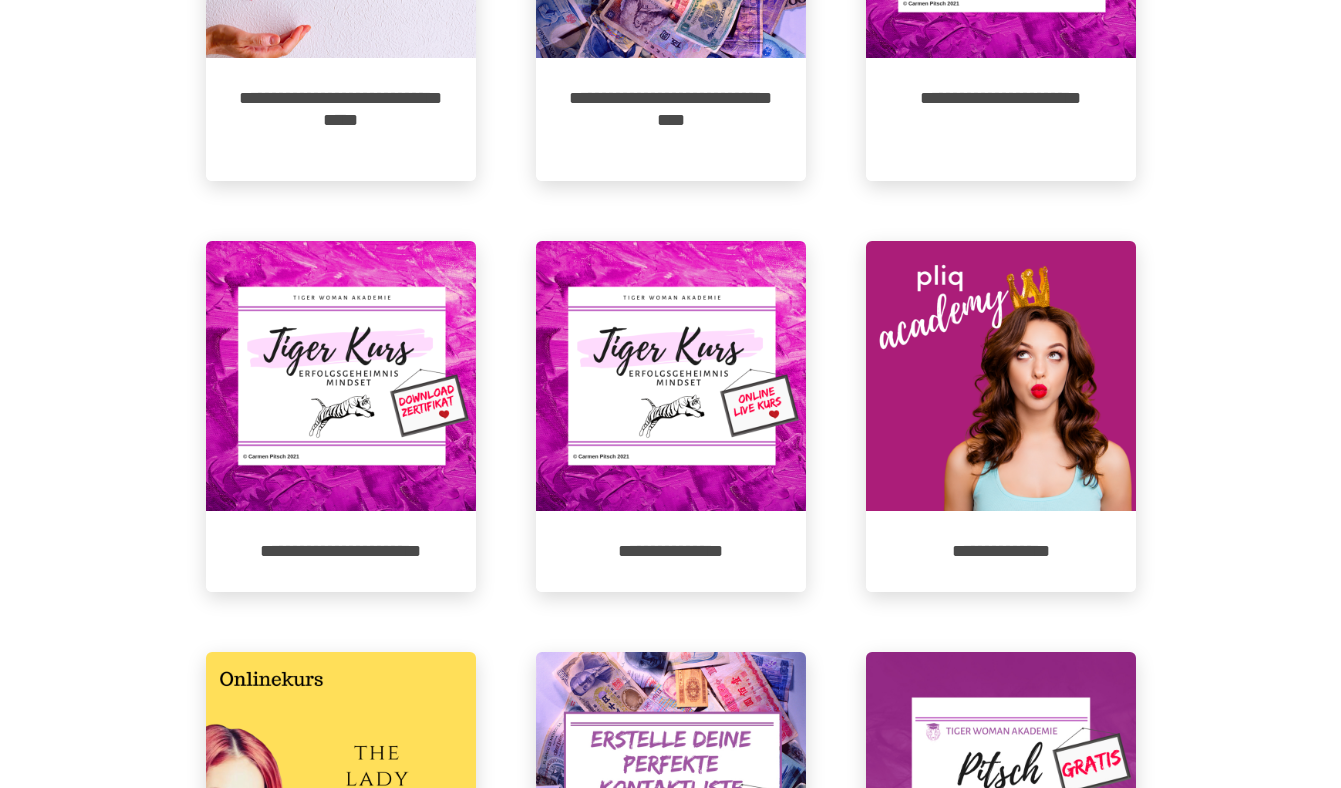 click at bounding box center (1001, 376) 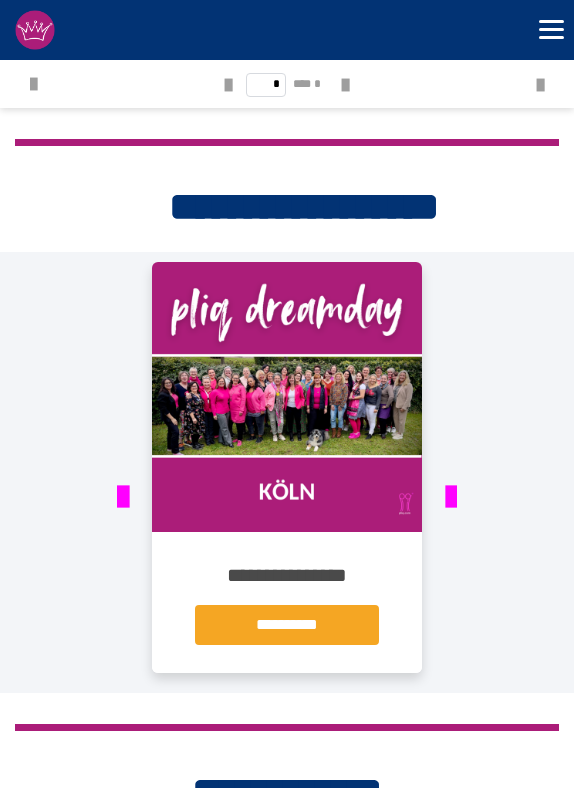 scroll, scrollTop: 3372, scrollLeft: 0, axis: vertical 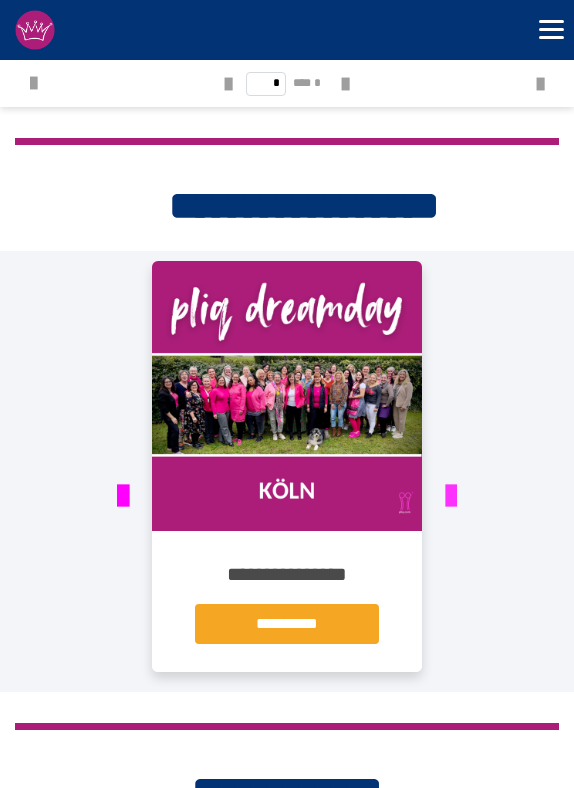 click at bounding box center [451, 497] 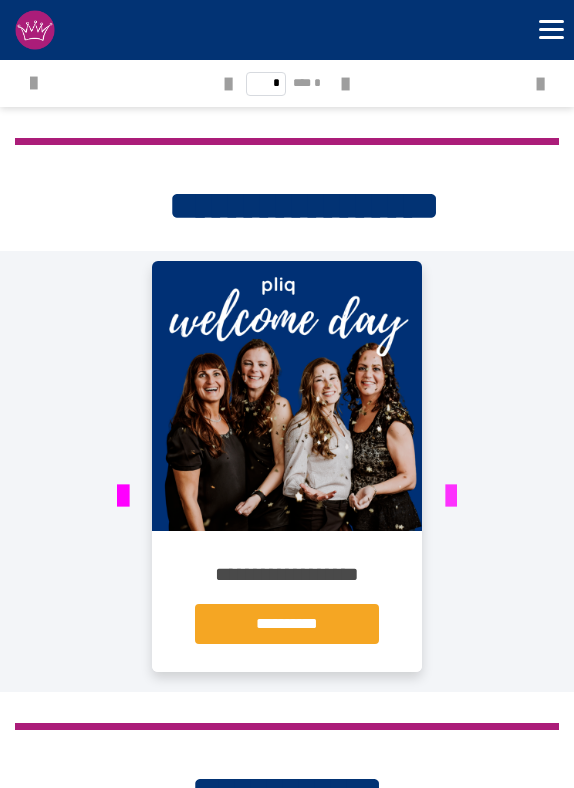 click at bounding box center [451, 497] 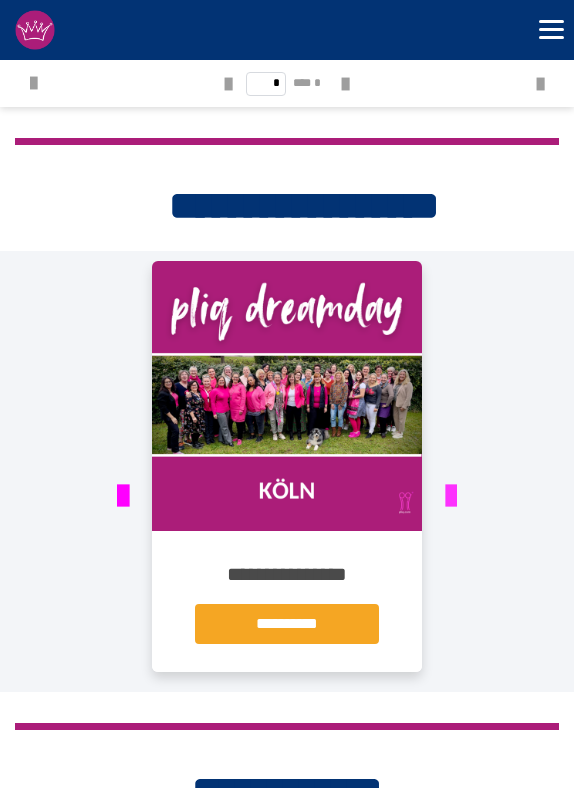 click at bounding box center (451, 497) 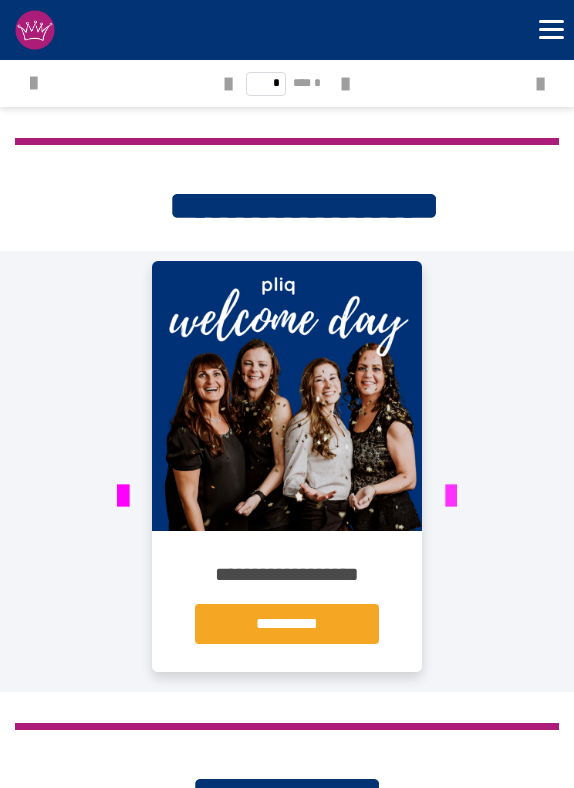 click at bounding box center (451, 497) 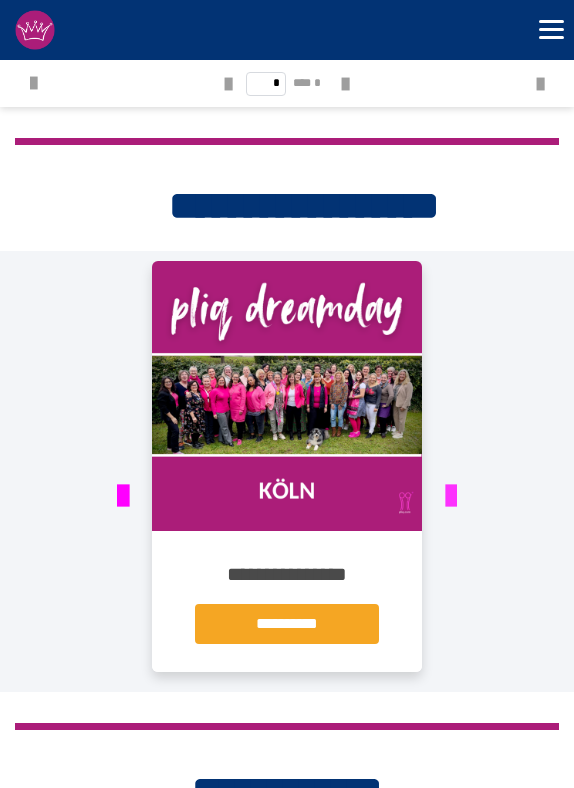 click at bounding box center [451, 497] 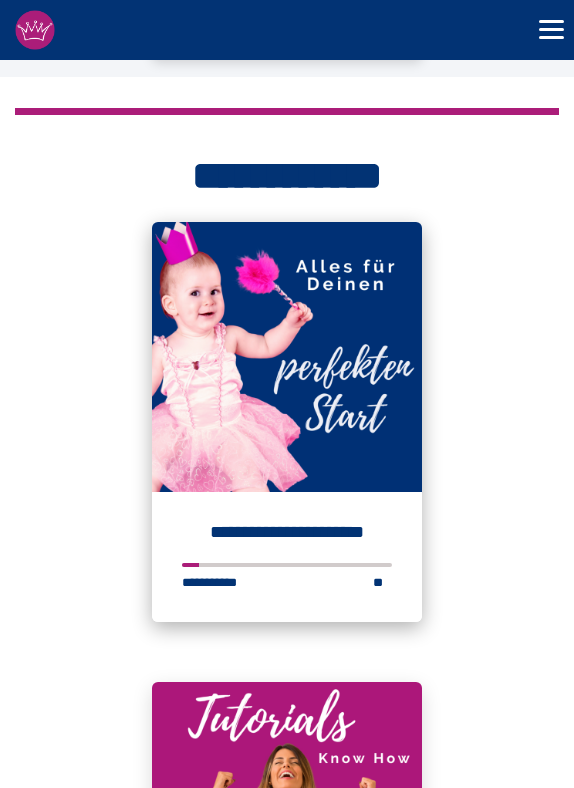 scroll, scrollTop: 3988, scrollLeft: 0, axis: vertical 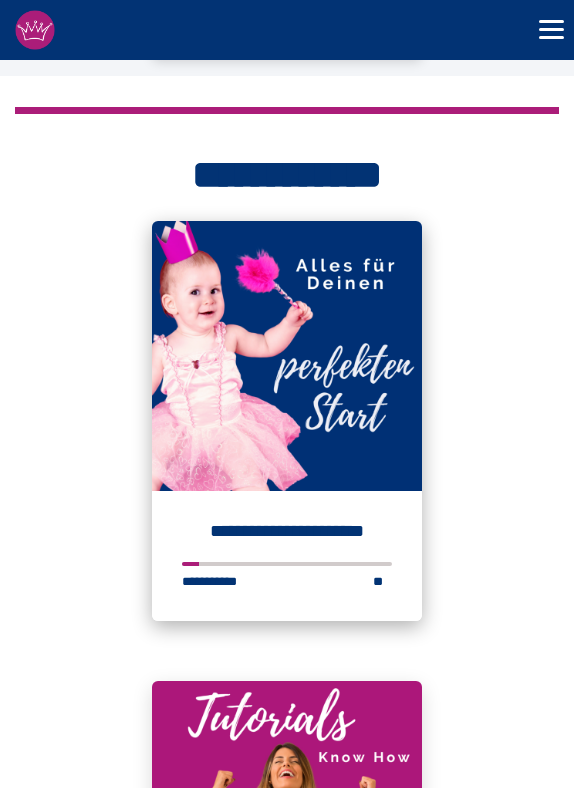 click at bounding box center [287, 356] 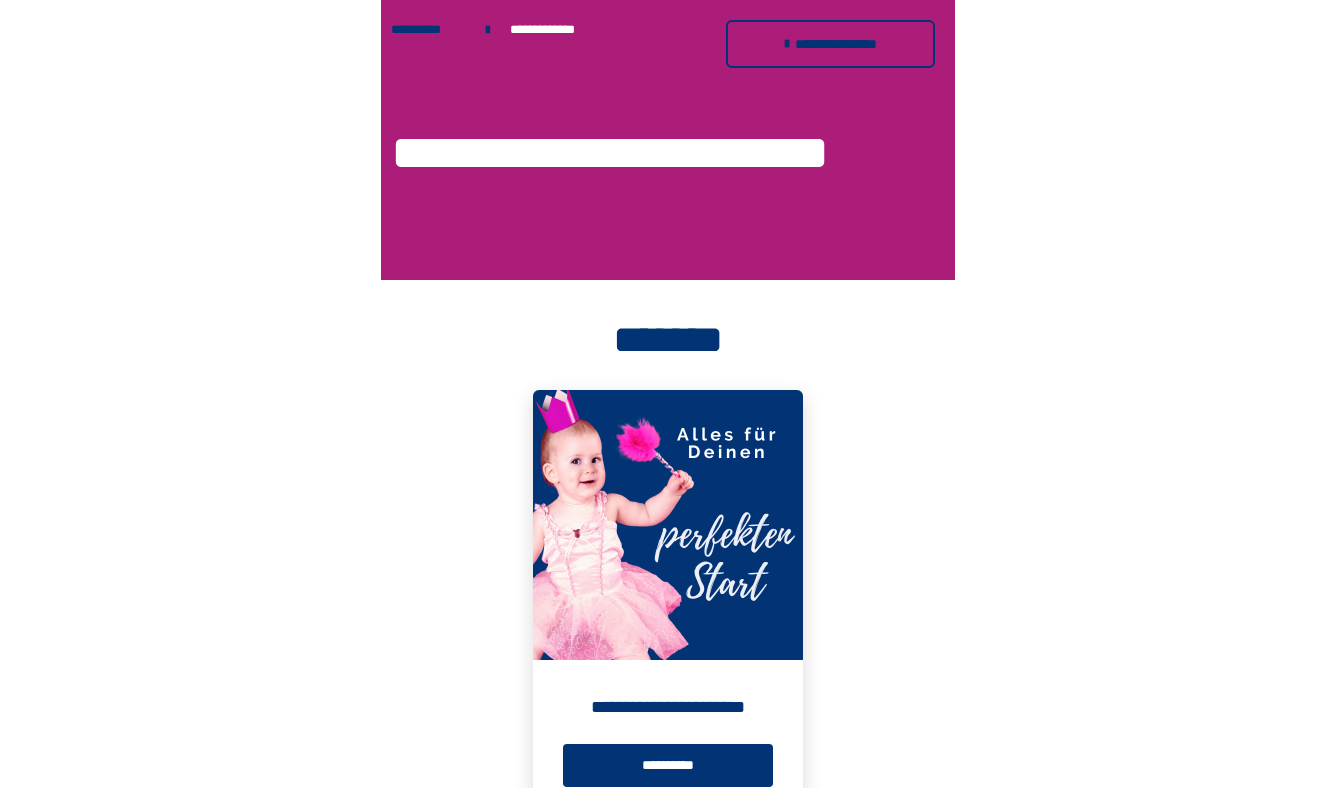 scroll, scrollTop: 0, scrollLeft: 0, axis: both 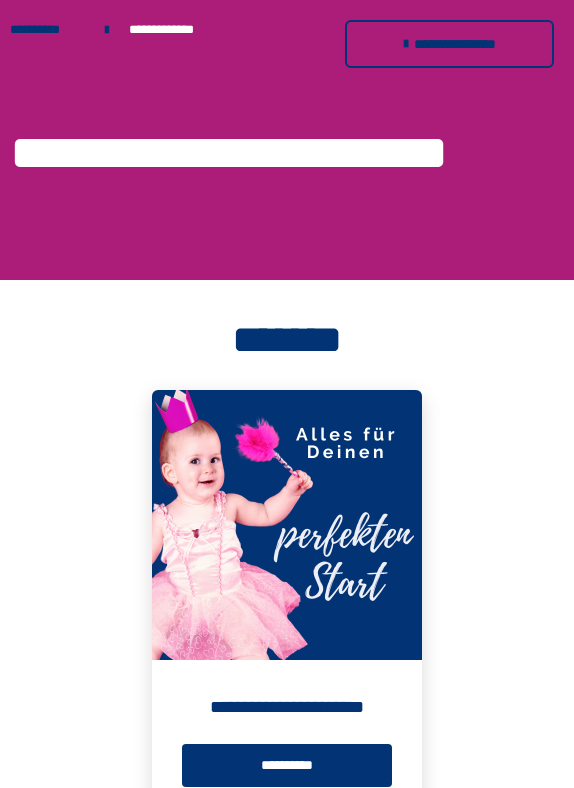 click at bounding box center (287, 525) 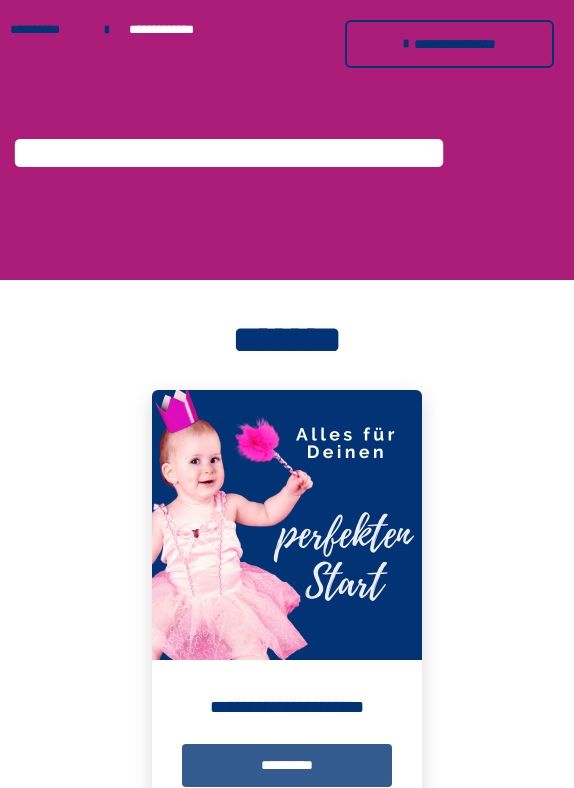 click on "**********" at bounding box center [287, 765] 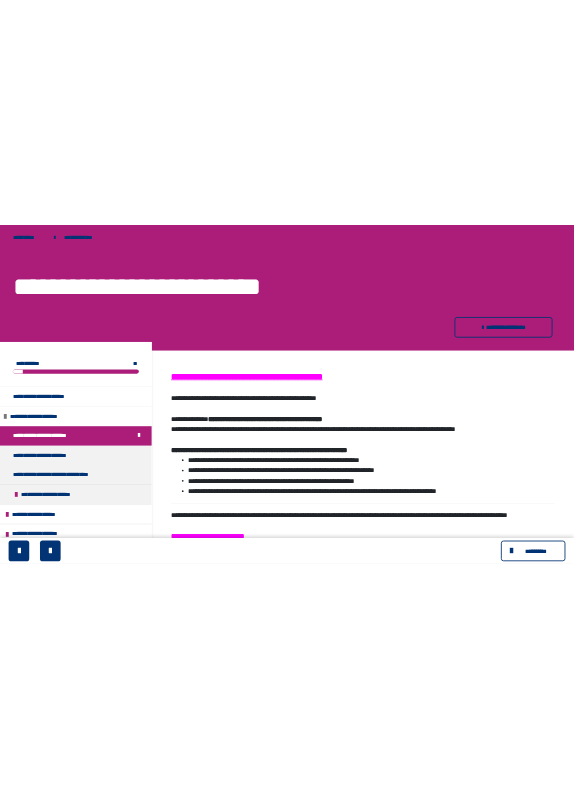 scroll, scrollTop: 0, scrollLeft: 0, axis: both 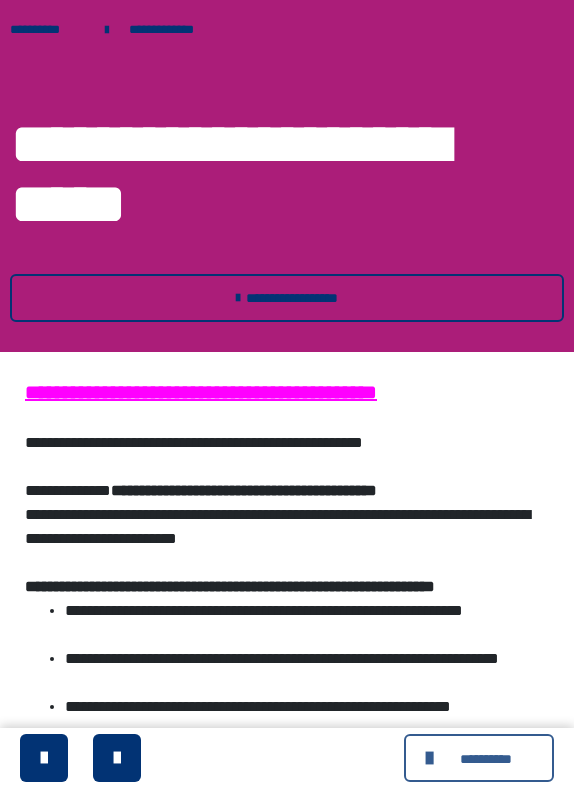 click at bounding box center (432, 758) 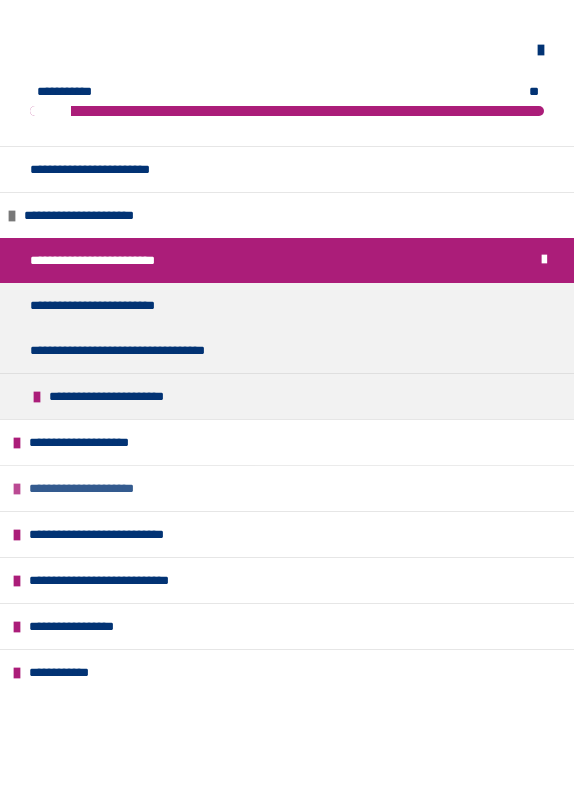 scroll, scrollTop: 0, scrollLeft: 0, axis: both 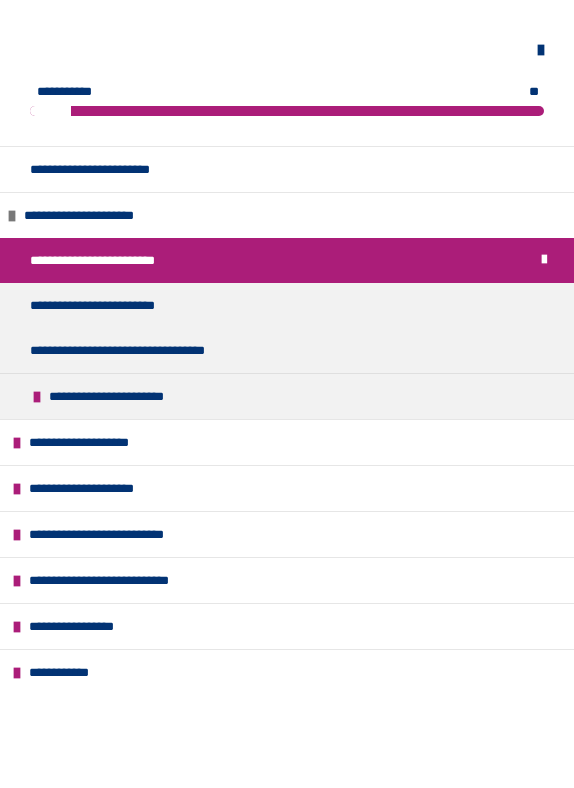 click at bounding box center [287, 50] 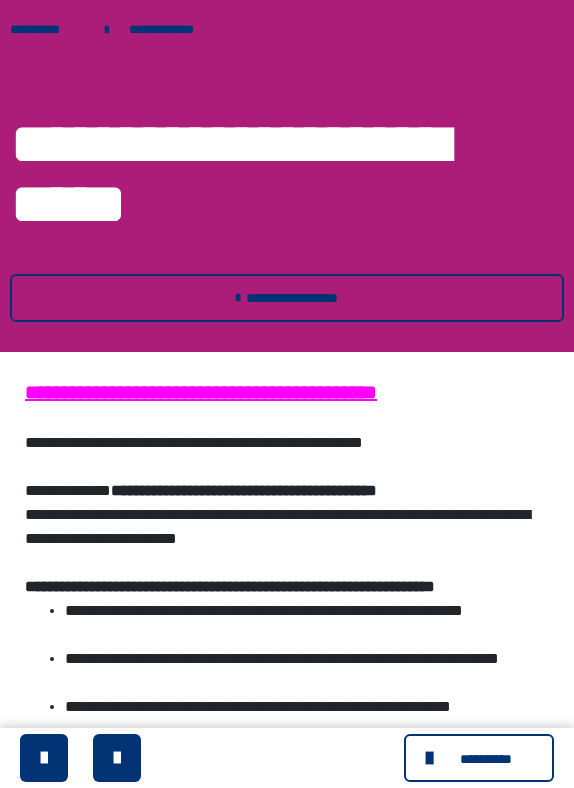 scroll, scrollTop: 0, scrollLeft: 0, axis: both 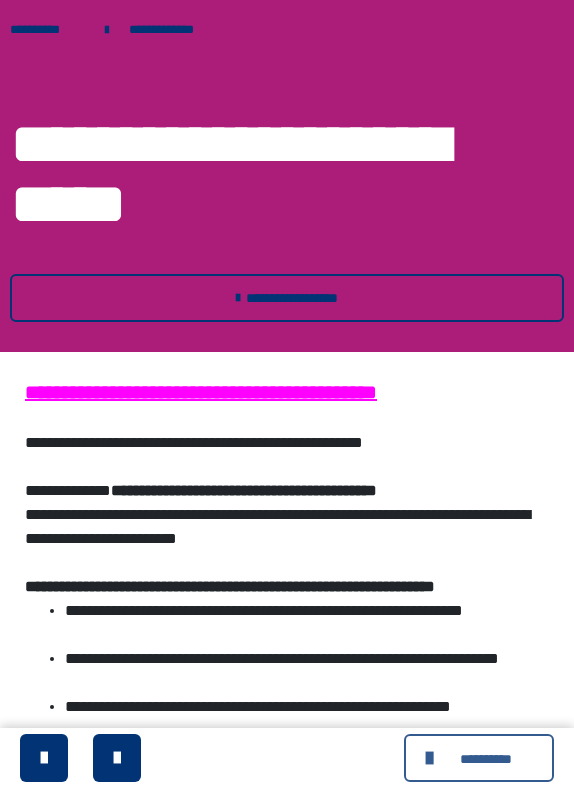 click at bounding box center [432, 758] 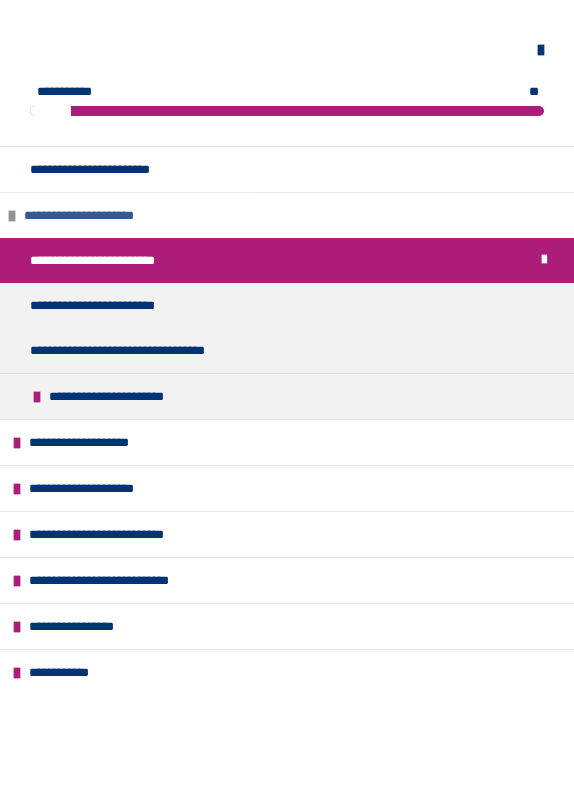 click at bounding box center [12, 216] 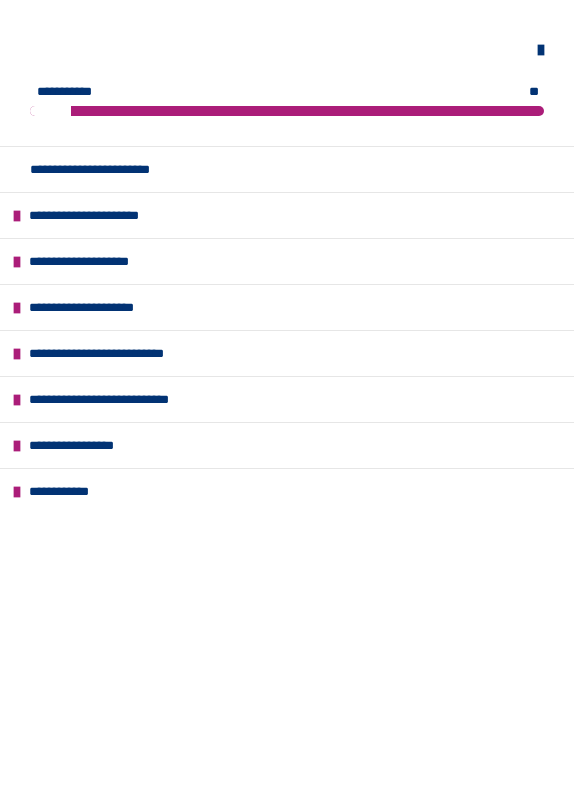 click at bounding box center [287, 50] 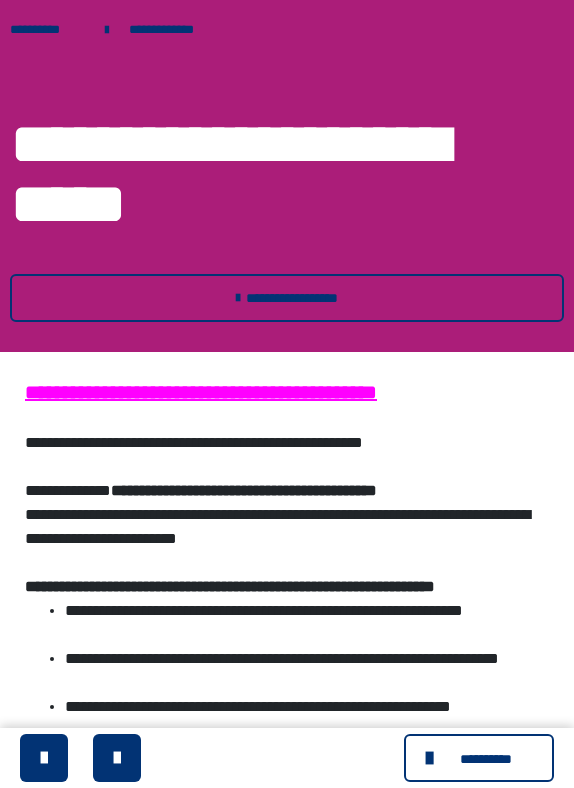 scroll, scrollTop: 0, scrollLeft: 0, axis: both 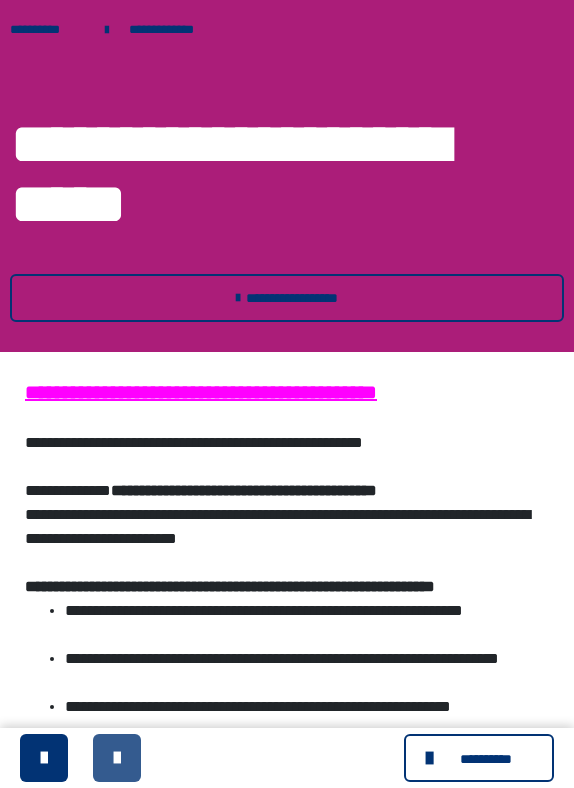 click at bounding box center (117, 758) 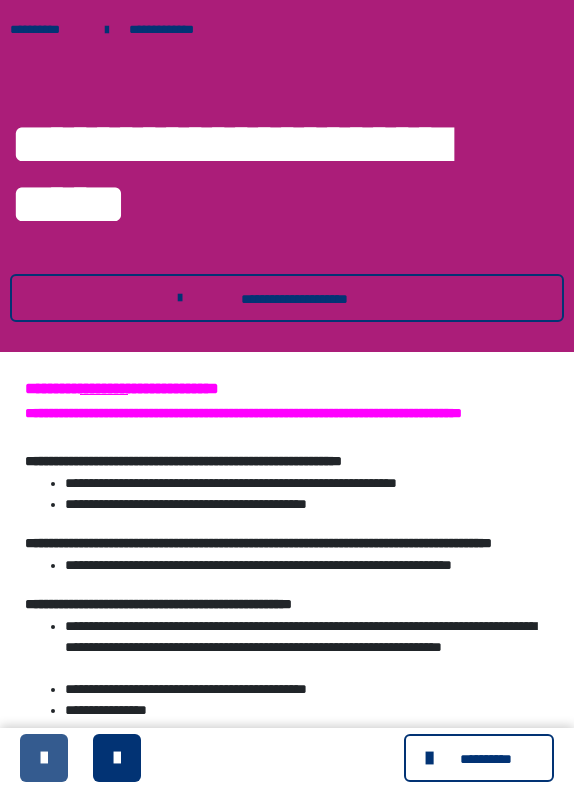click at bounding box center (44, 758) 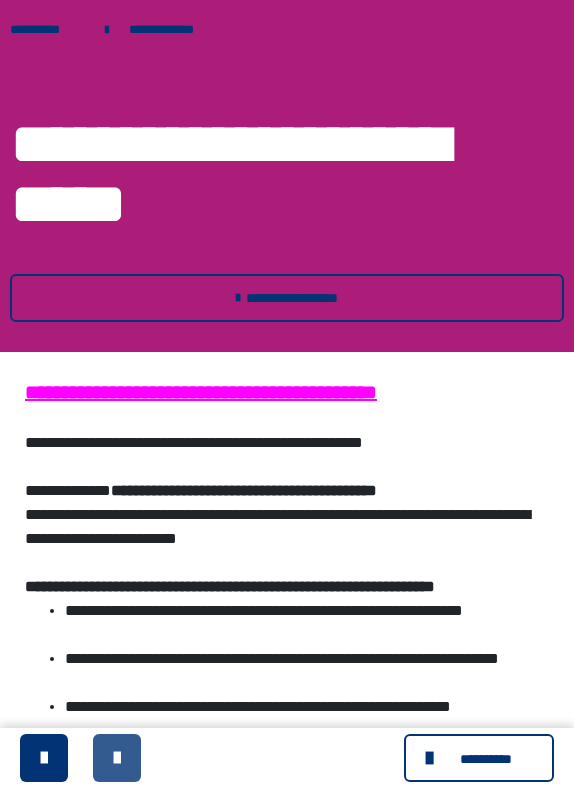 click at bounding box center [117, 758] 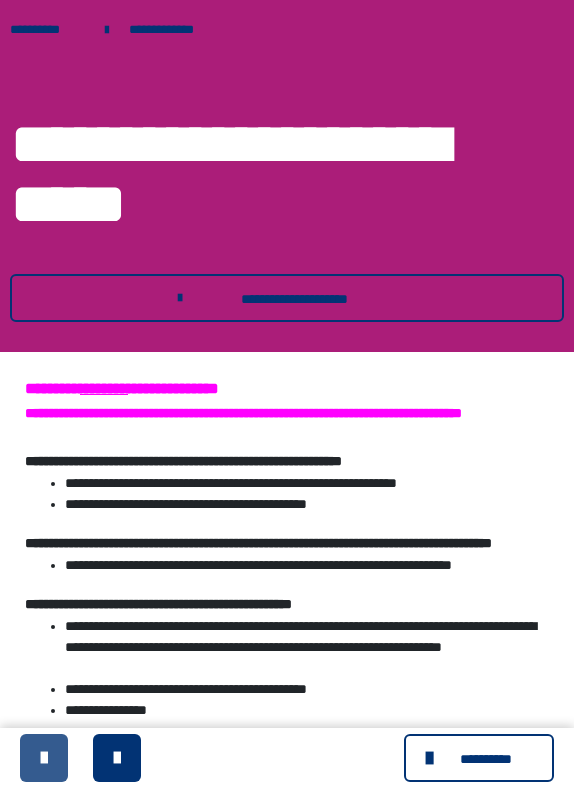 click at bounding box center (44, 758) 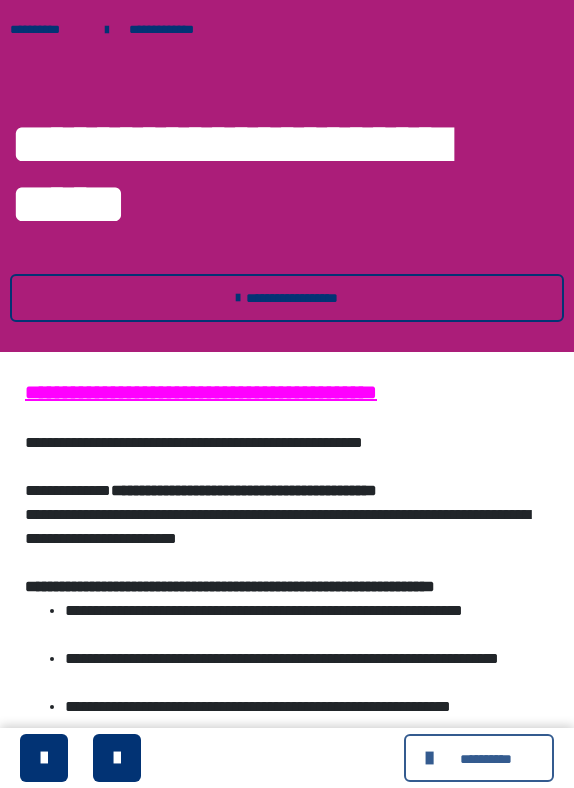 click at bounding box center (432, 758) 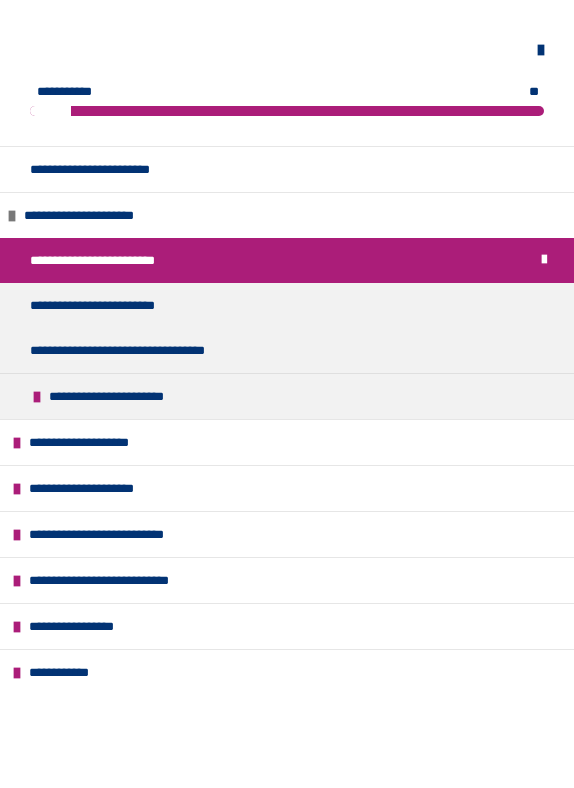 click on "**********" at bounding box center [126, 260] 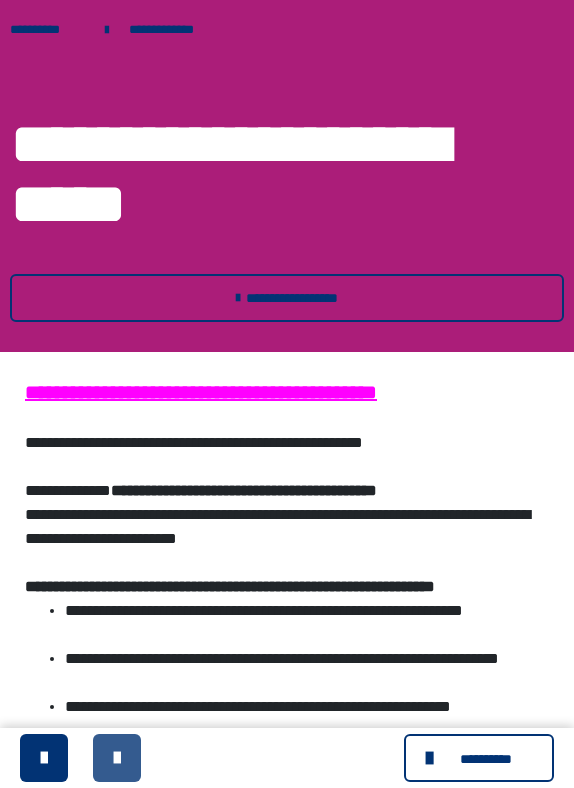 scroll, scrollTop: 0, scrollLeft: 0, axis: both 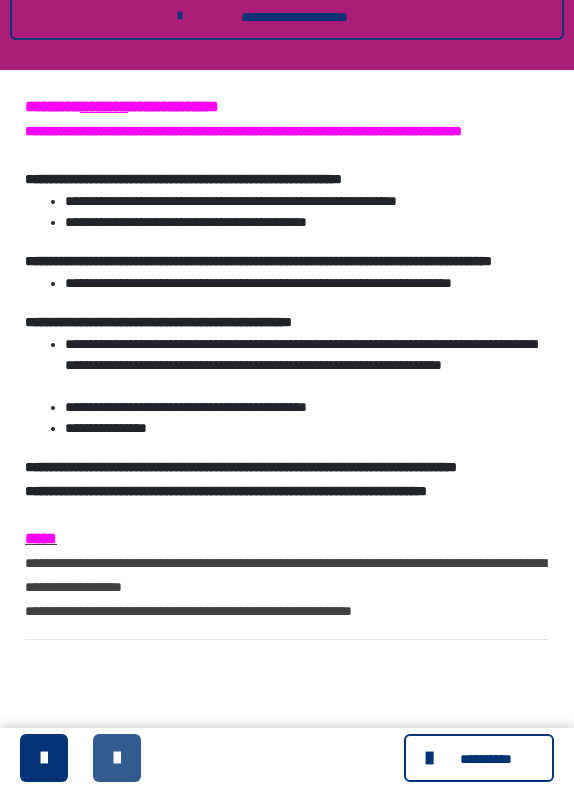 click at bounding box center [117, 758] 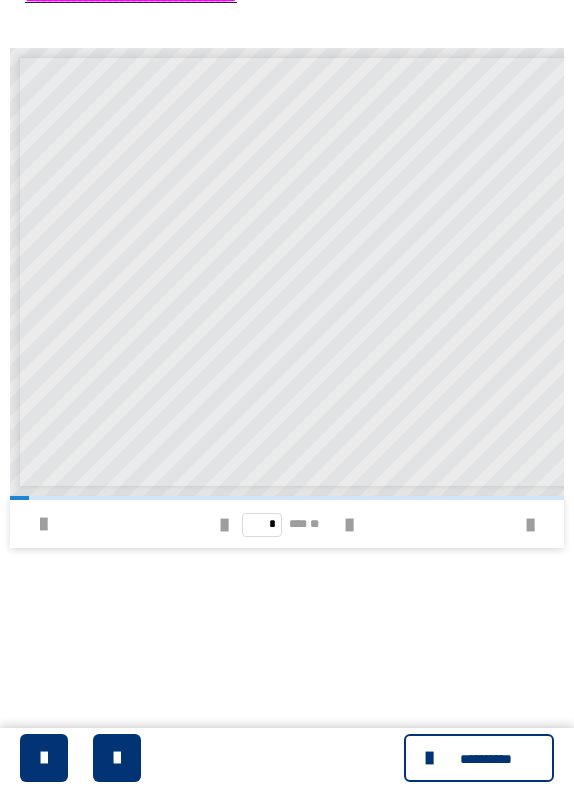 scroll, scrollTop: 324, scrollLeft: 0, axis: vertical 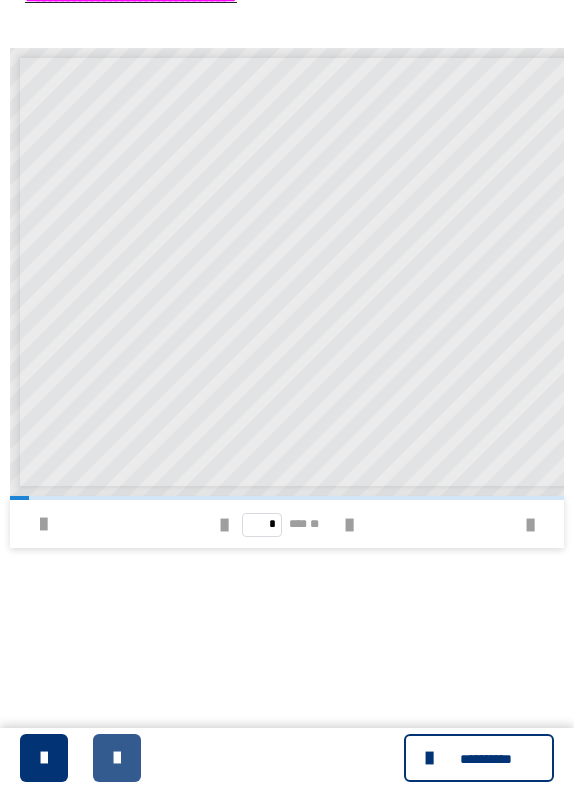 click at bounding box center [117, 758] 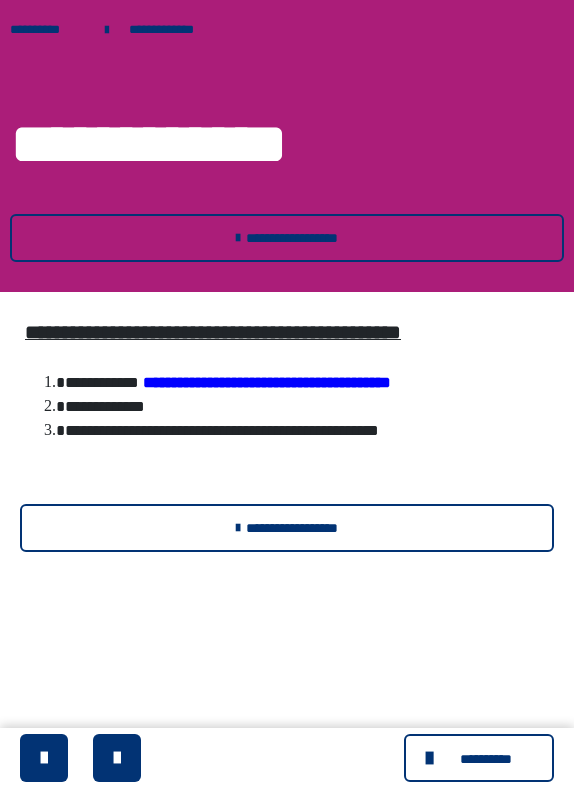 scroll, scrollTop: 0, scrollLeft: 0, axis: both 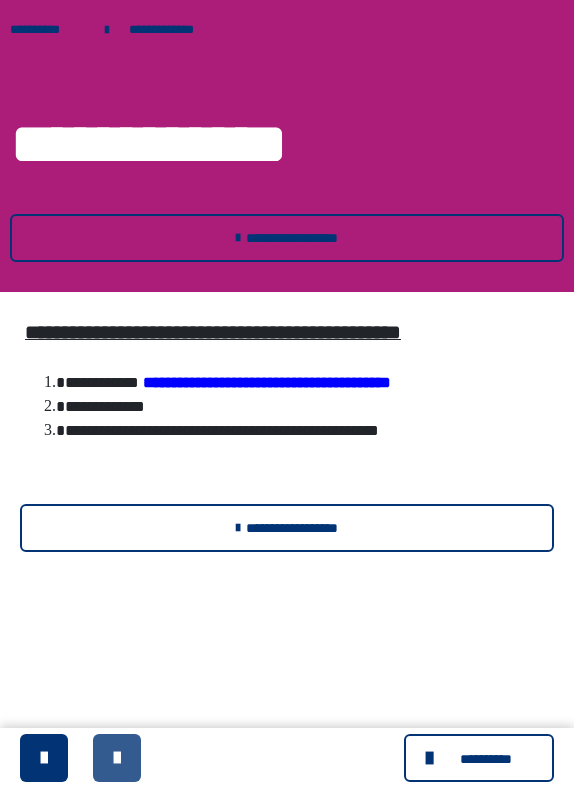 click at bounding box center [117, 758] 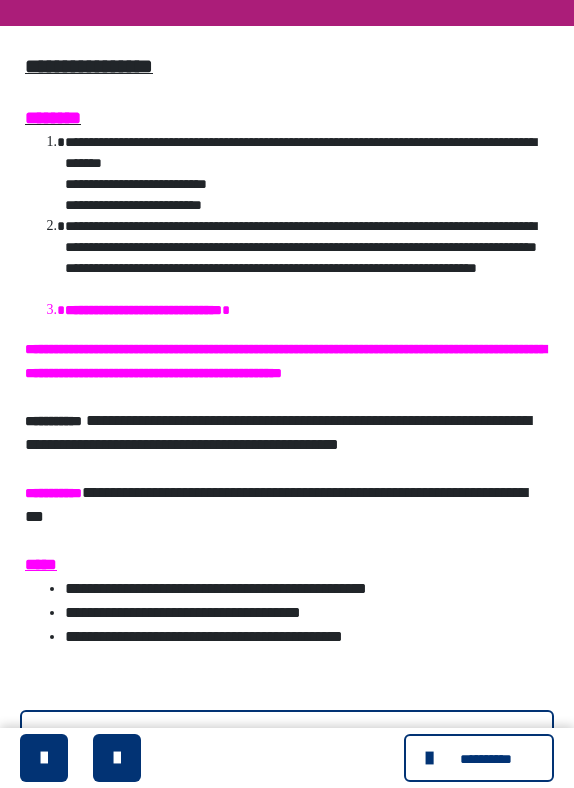 scroll, scrollTop: 324, scrollLeft: 0, axis: vertical 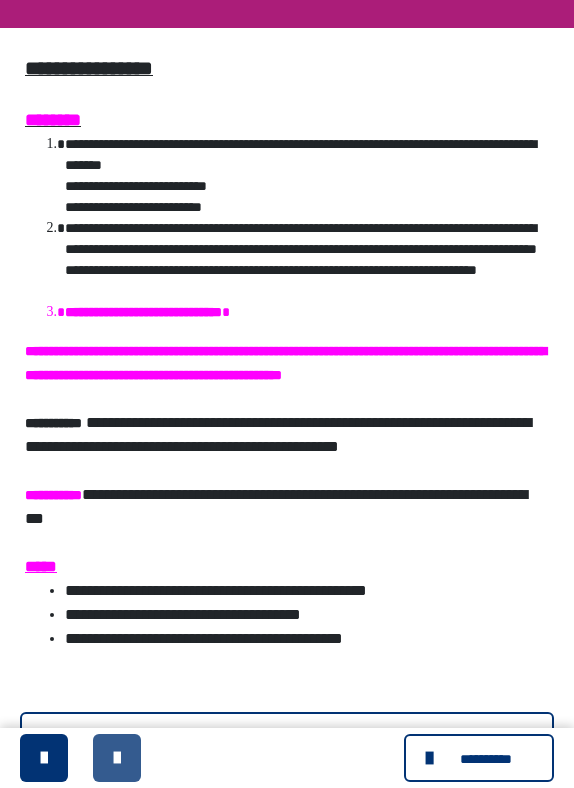 click at bounding box center (117, 758) 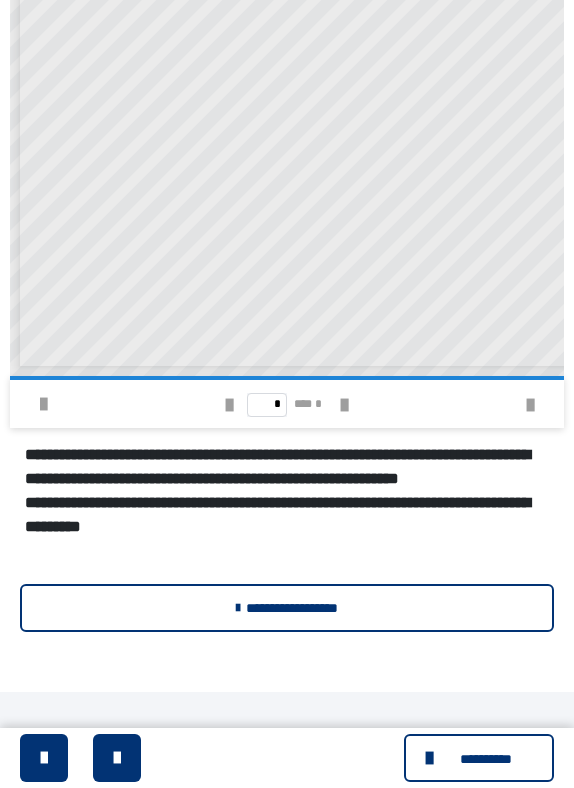scroll, scrollTop: 1011, scrollLeft: 0, axis: vertical 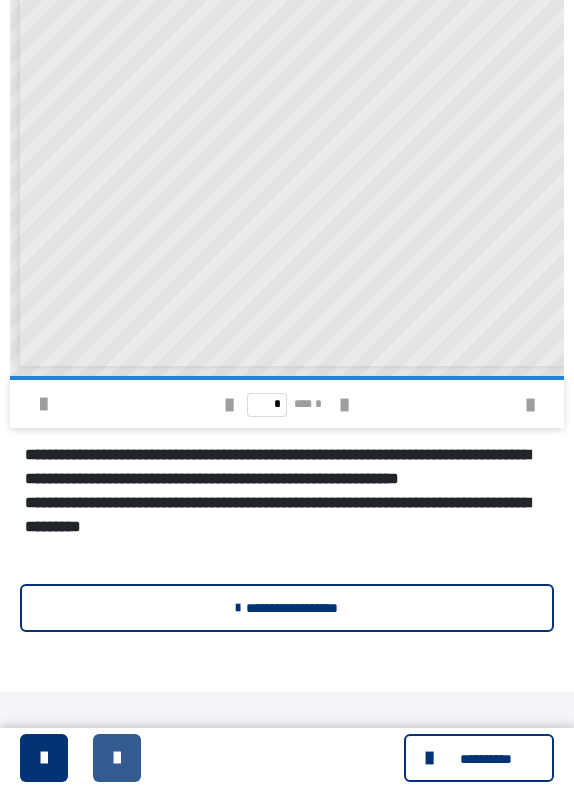 click at bounding box center [117, 758] 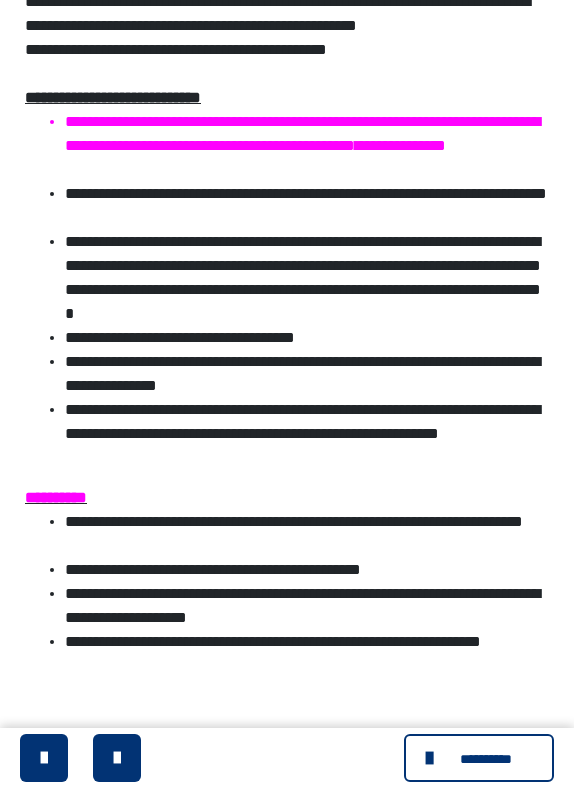 scroll, scrollTop: 1049, scrollLeft: 0, axis: vertical 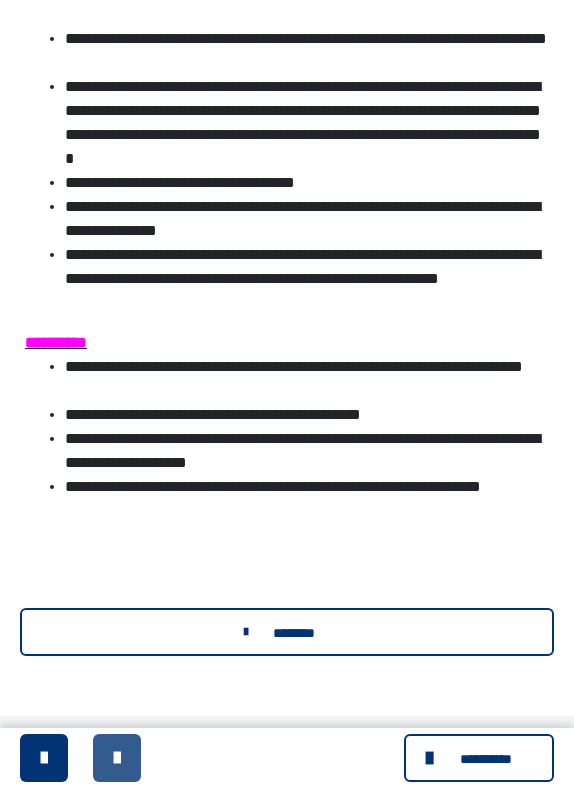 click at bounding box center (117, 758) 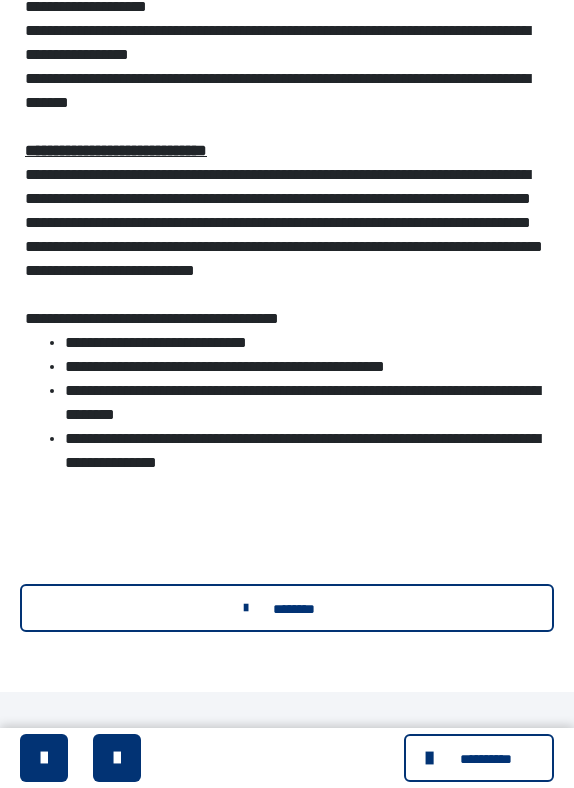 scroll, scrollTop: 853, scrollLeft: 0, axis: vertical 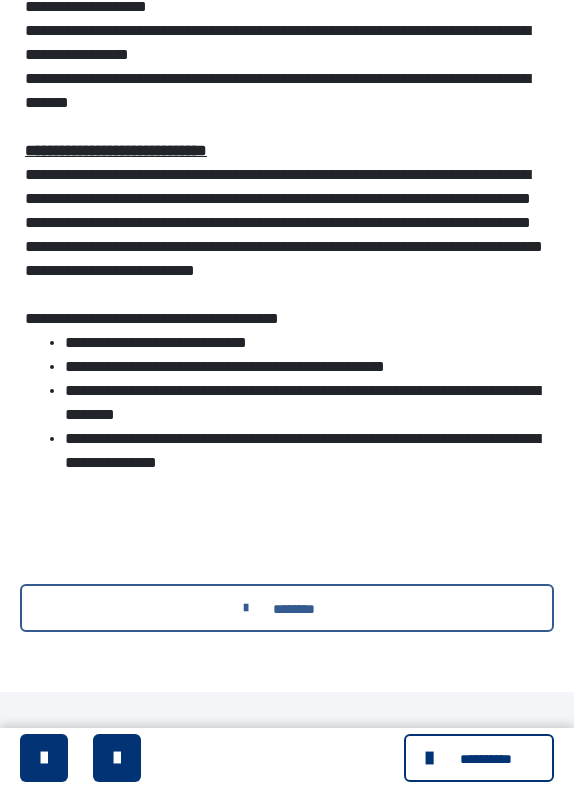 click on "********" at bounding box center [294, 609] 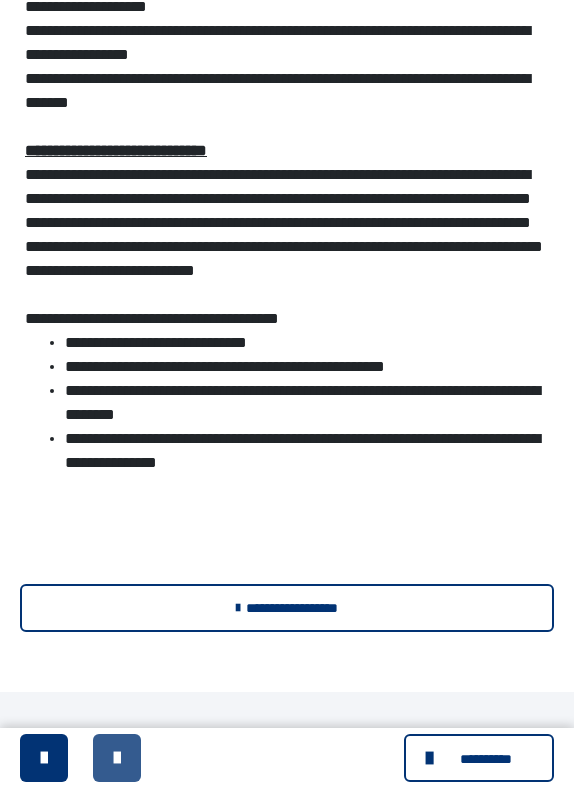 click at bounding box center (117, 758) 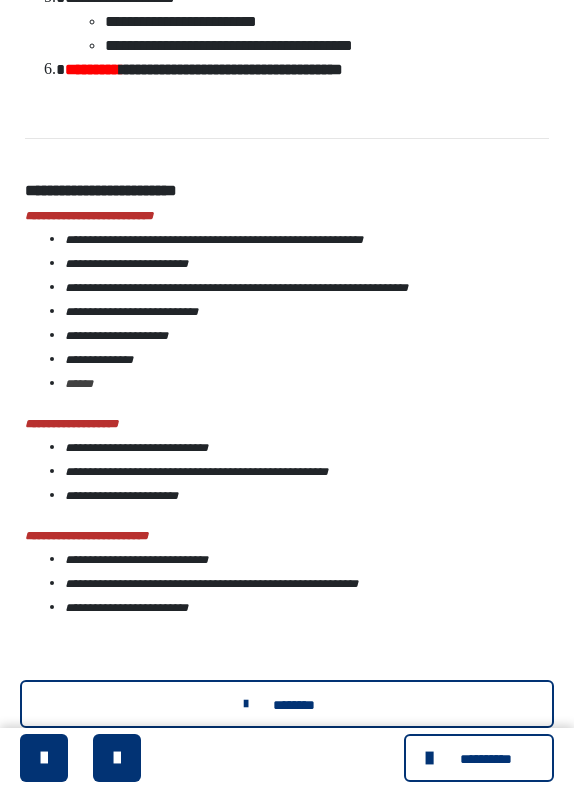 scroll, scrollTop: 610, scrollLeft: 0, axis: vertical 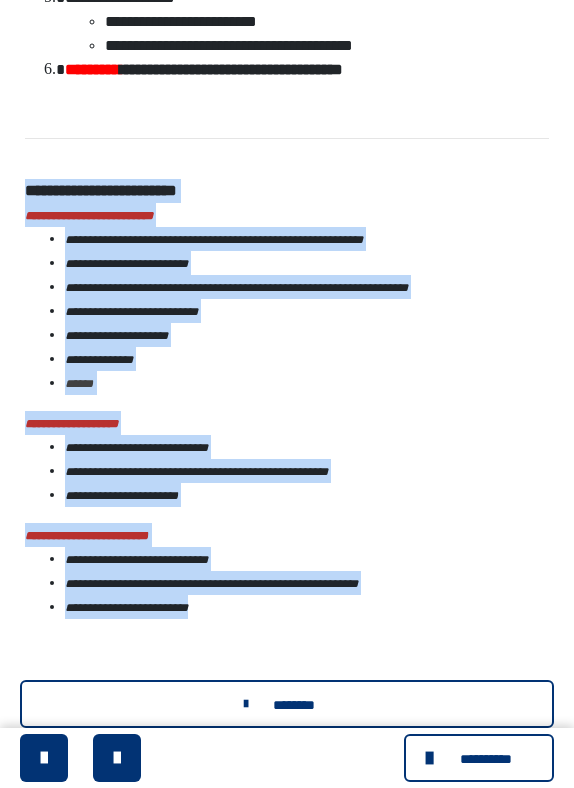 drag, startPoint x: 26, startPoint y: 187, endPoint x: 228, endPoint y: 624, distance: 481.42807 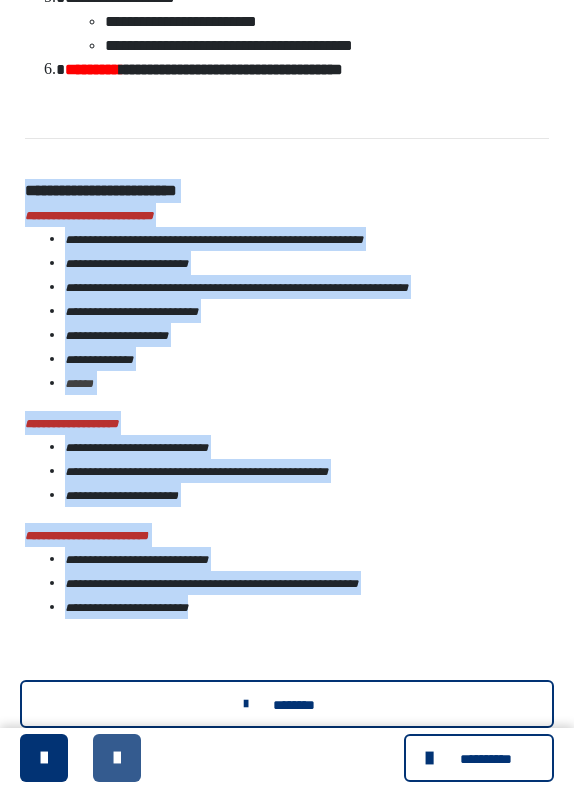 scroll, scrollTop: 610, scrollLeft: 0, axis: vertical 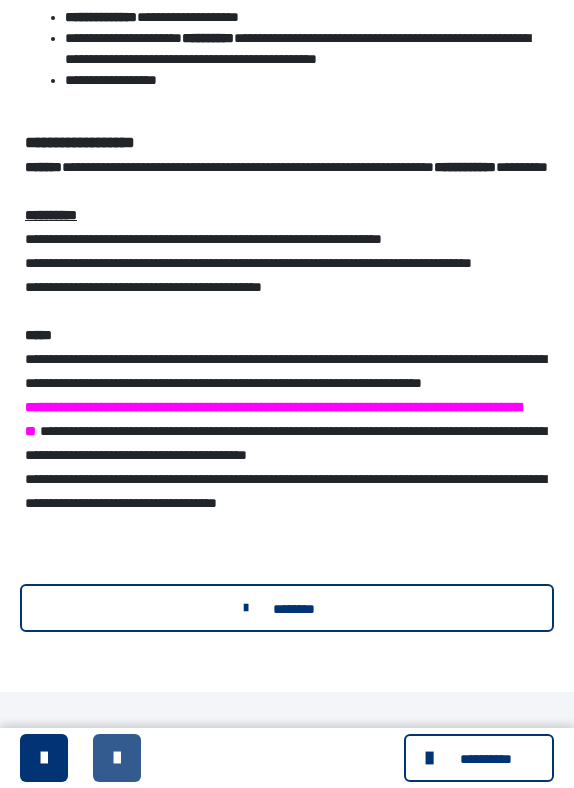 click at bounding box center (117, 758) 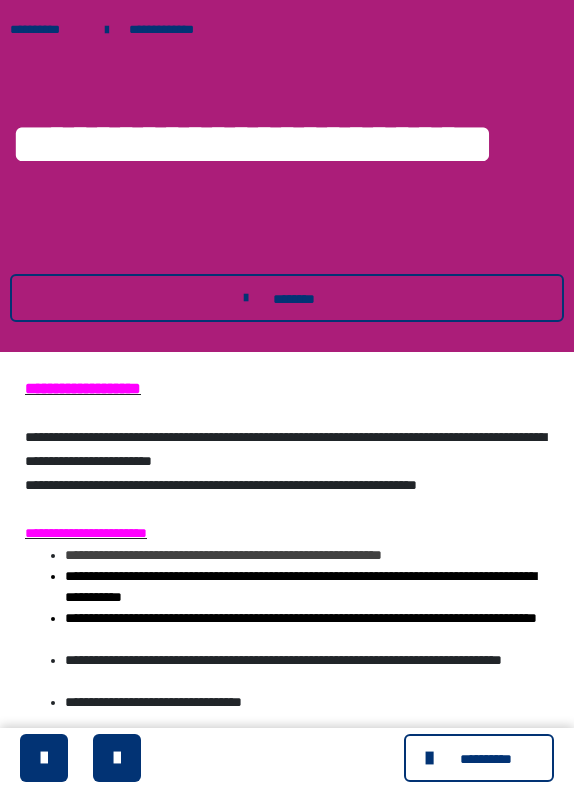 scroll, scrollTop: 0, scrollLeft: 0, axis: both 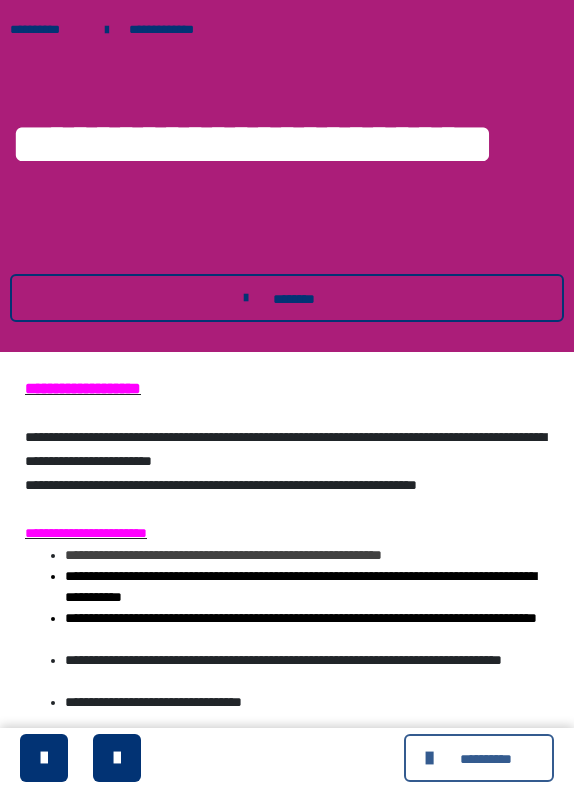 click at bounding box center (432, 758) 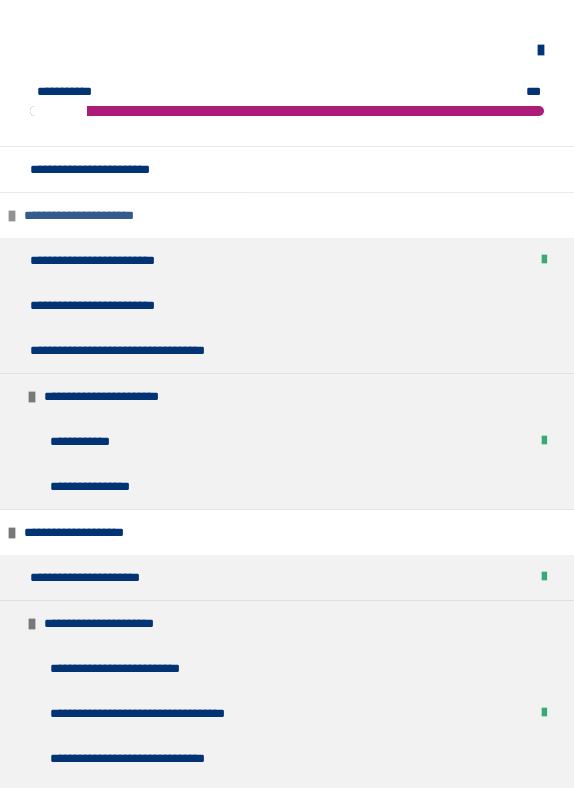 click at bounding box center [12, 216] 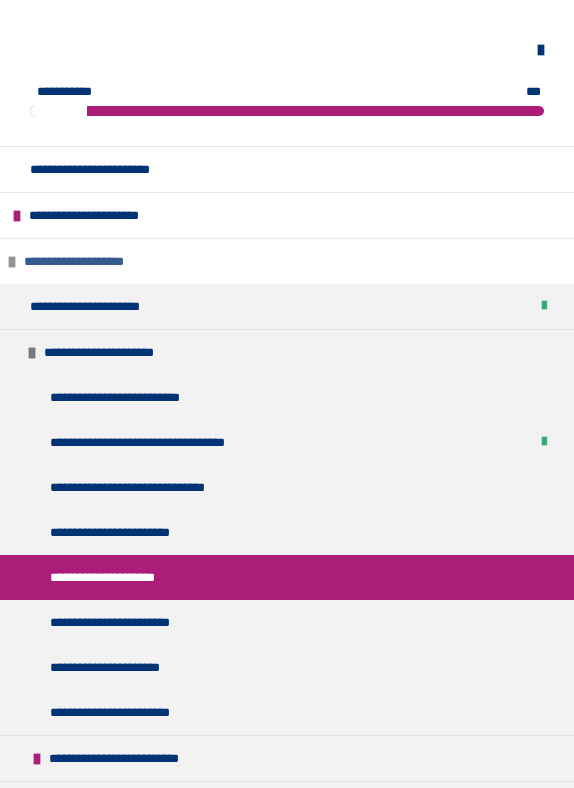 click at bounding box center [12, 262] 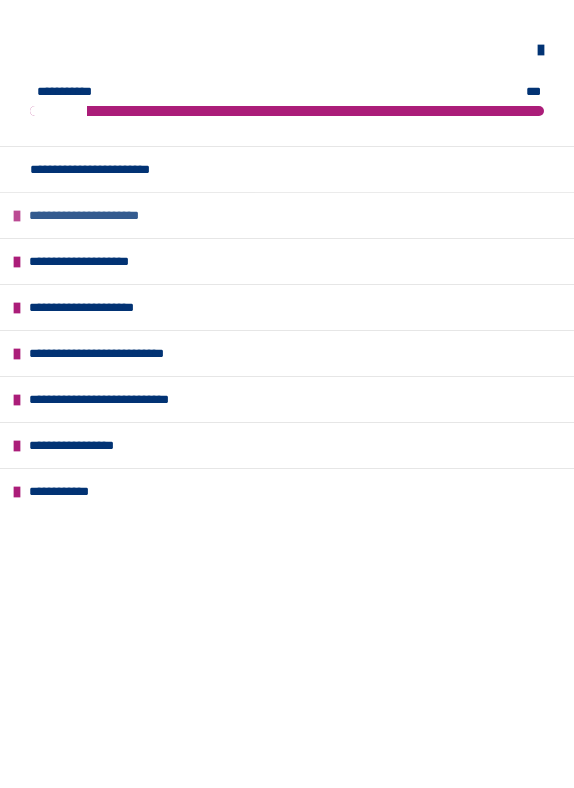 click at bounding box center (17, 216) 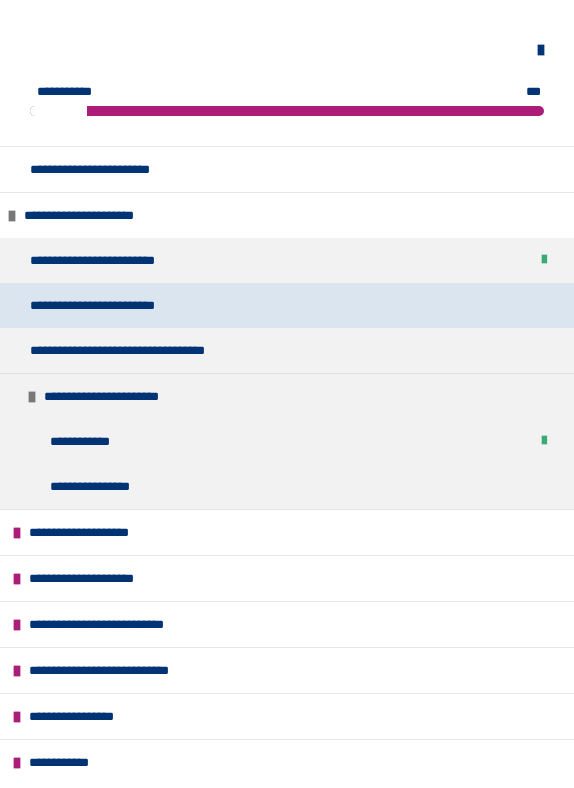 click on "**********" at bounding box center [287, 305] 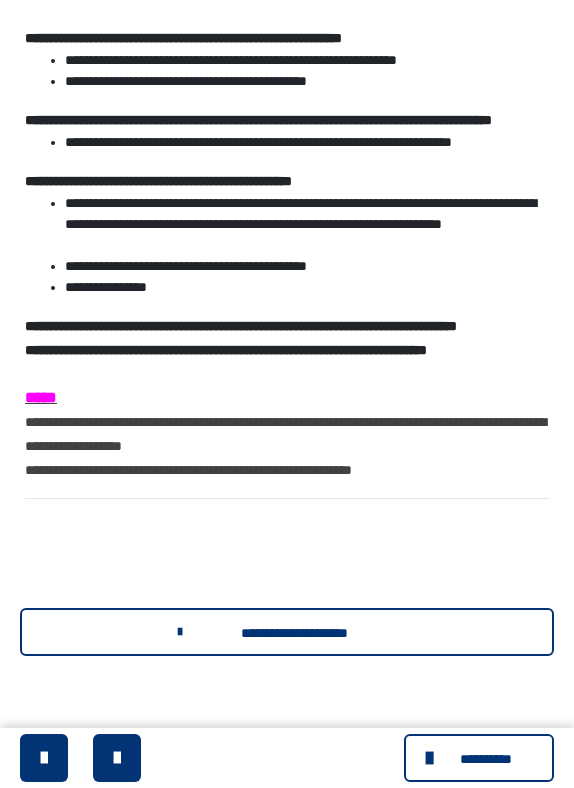 scroll, scrollTop: 423, scrollLeft: 0, axis: vertical 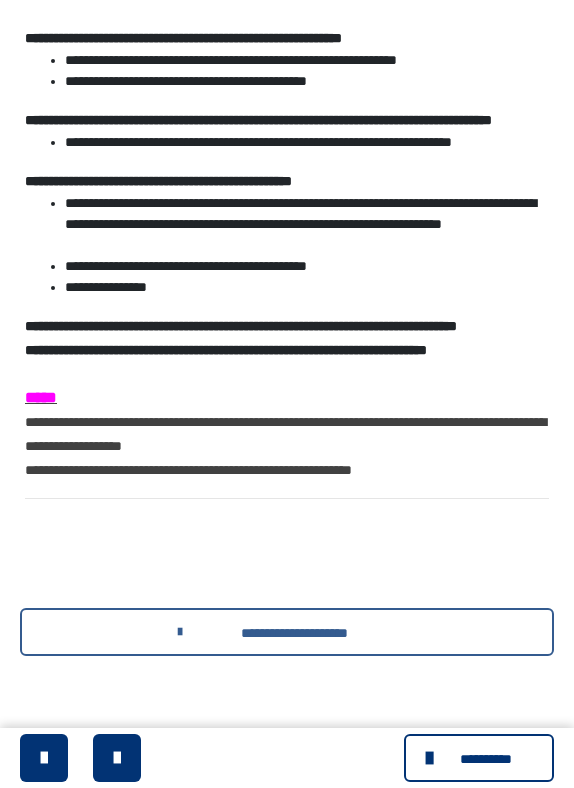 click on "**********" at bounding box center [294, 633] 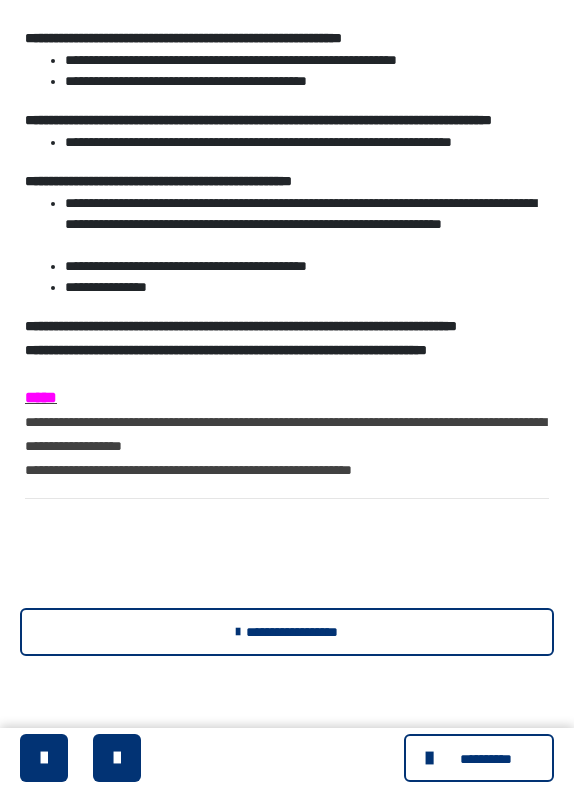 drag, startPoint x: 410, startPoint y: 755, endPoint x: 408, endPoint y: 724, distance: 31.06445 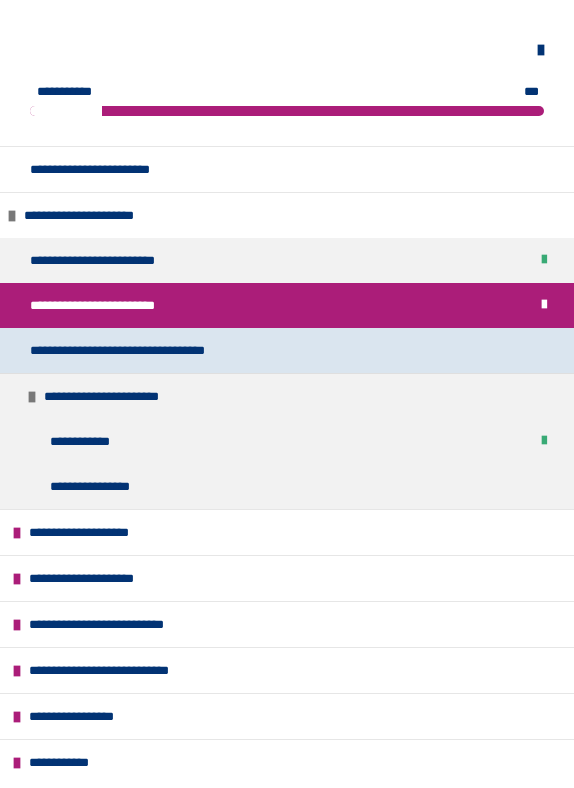 click on "**********" at bounding box center [287, 350] 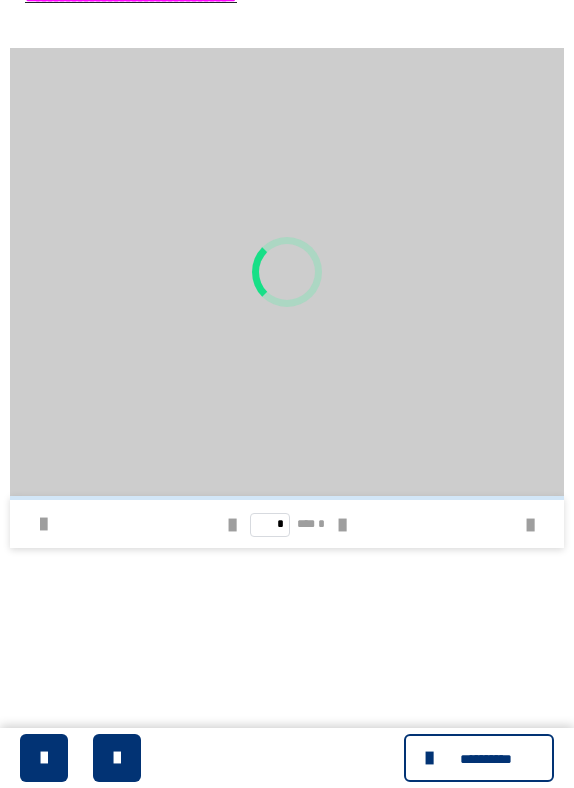scroll, scrollTop: 324, scrollLeft: 0, axis: vertical 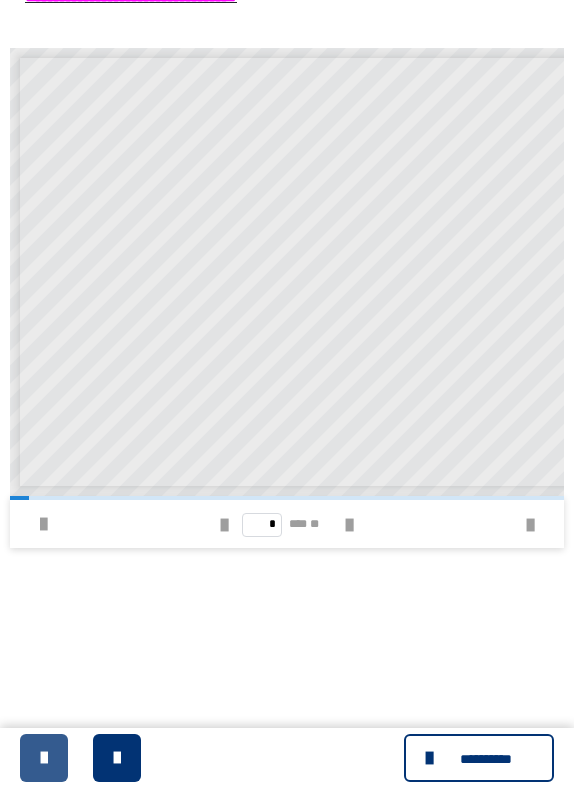 click at bounding box center [44, 758] 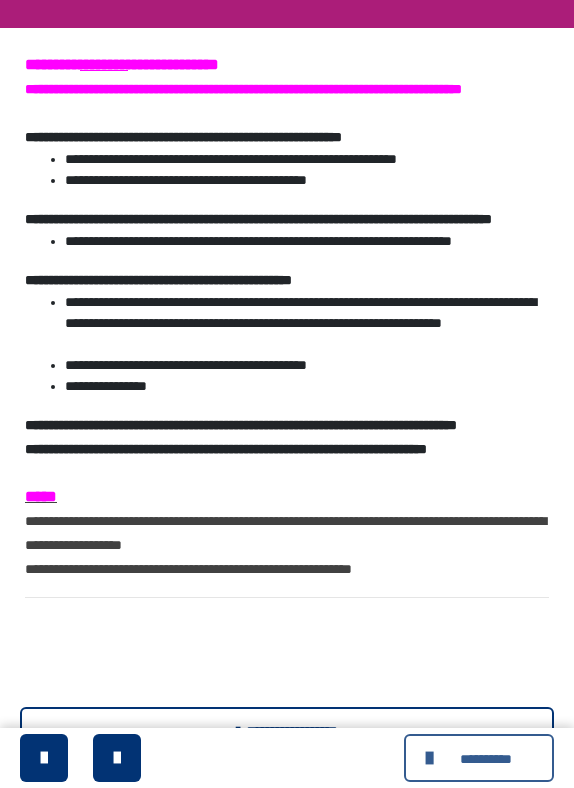 click at bounding box center (432, 758) 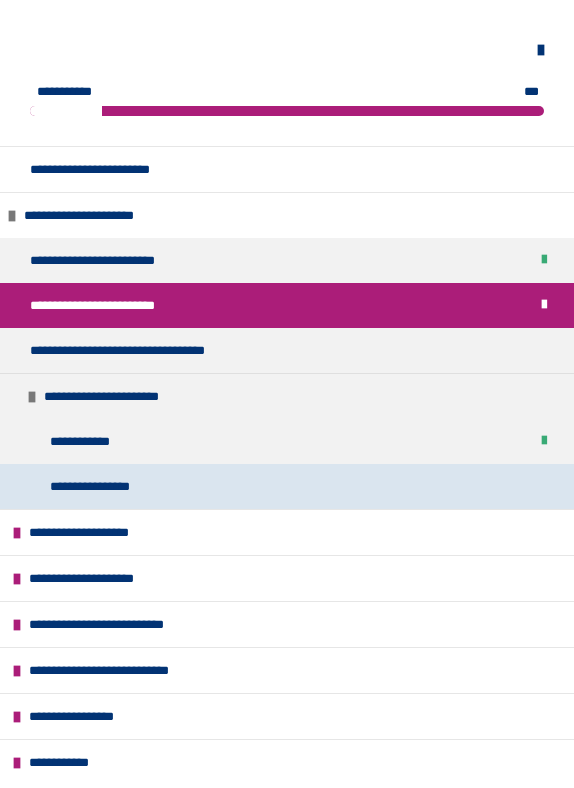 scroll, scrollTop: 423, scrollLeft: 0, axis: vertical 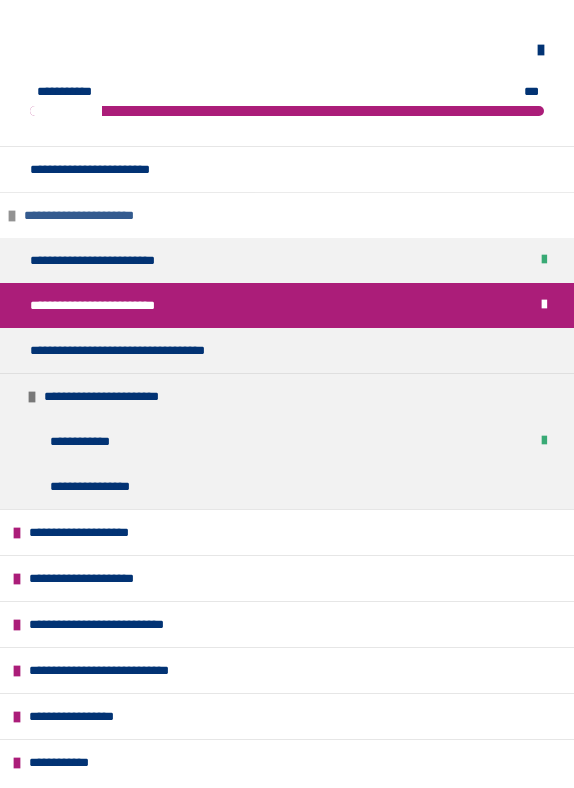 click at bounding box center [12, 216] 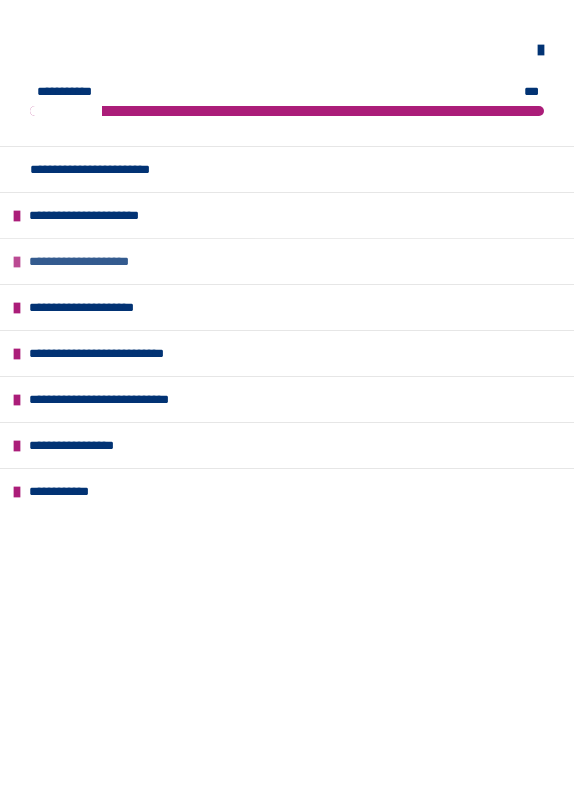 click at bounding box center (17, 262) 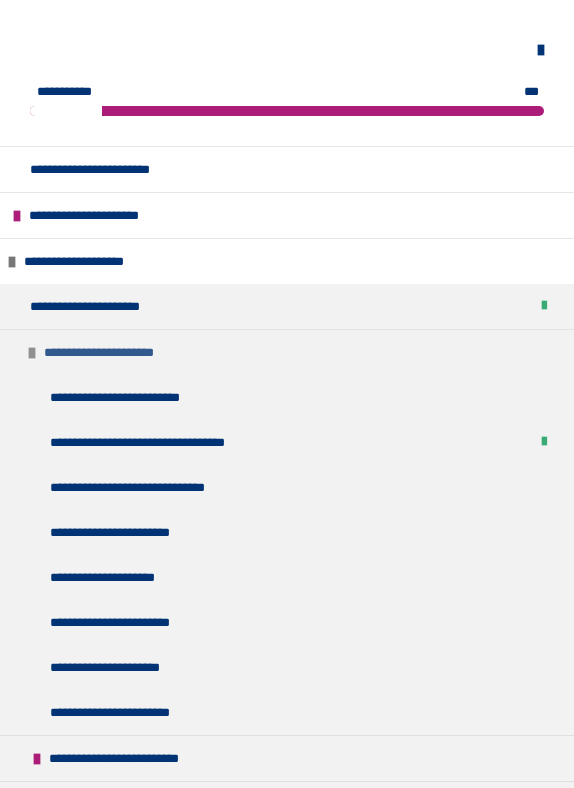 click at bounding box center [32, 353] 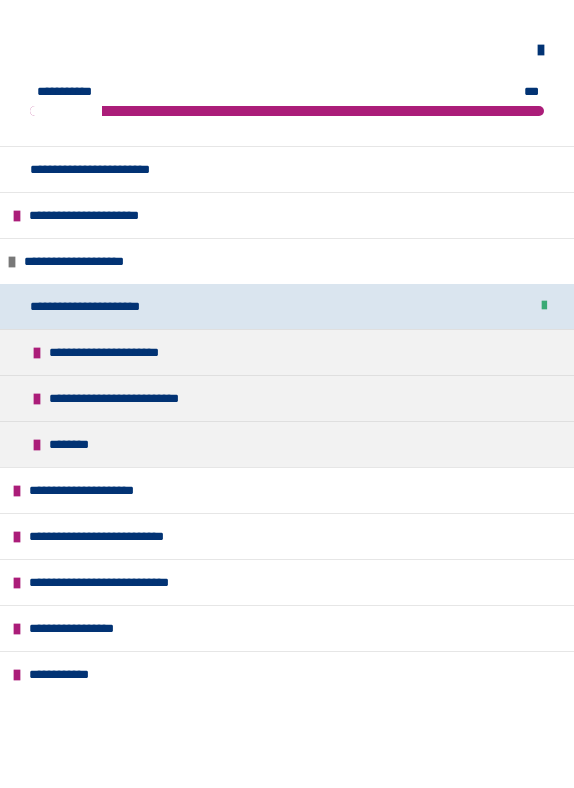 click on "**********" at bounding box center (115, 306) 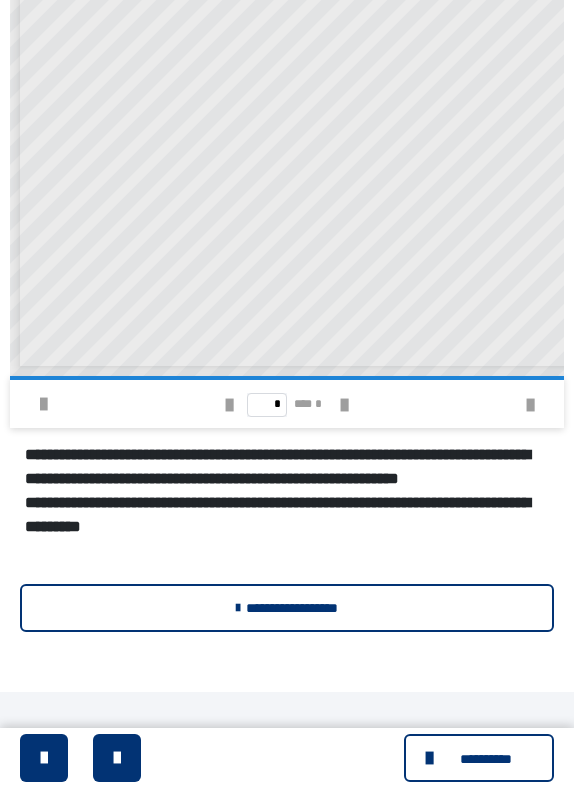 scroll, scrollTop: 1011, scrollLeft: 0, axis: vertical 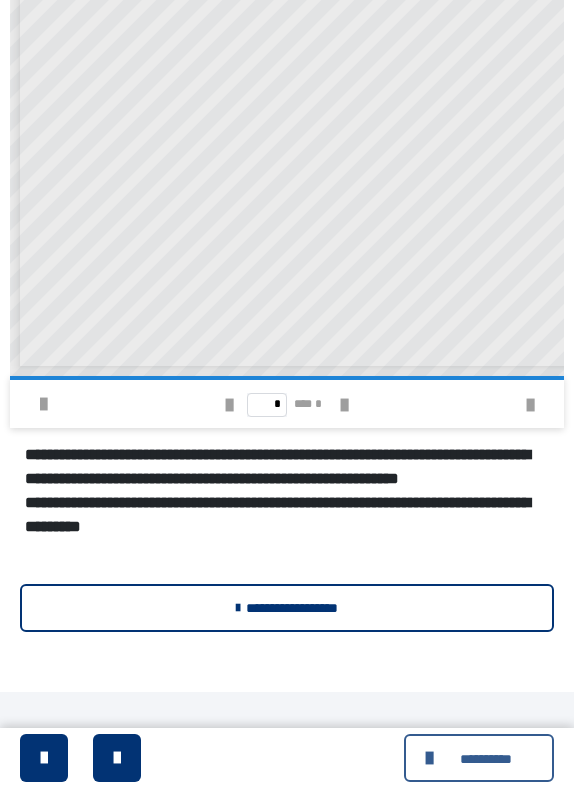 click at bounding box center [432, 758] 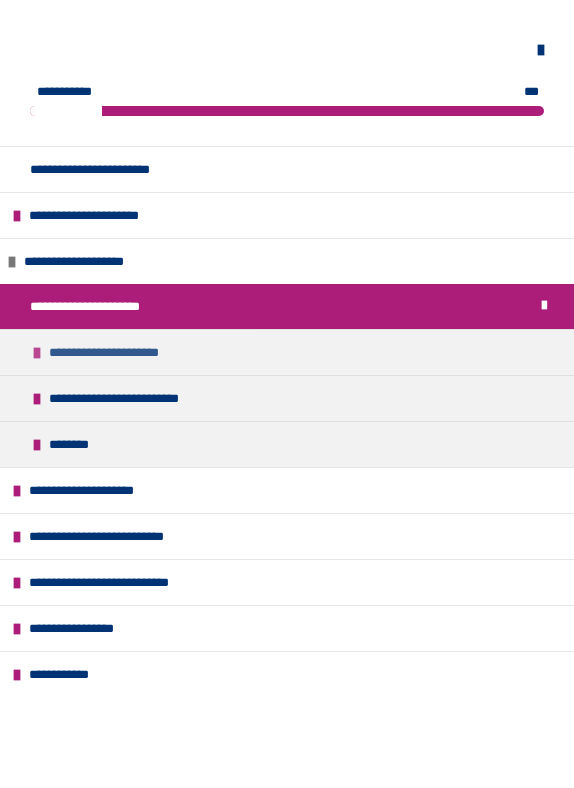 click at bounding box center (37, 353) 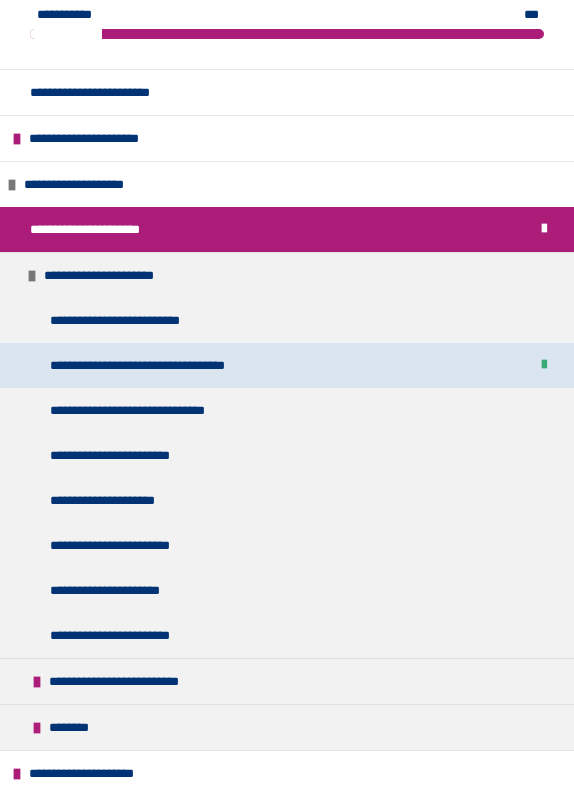 scroll, scrollTop: 97, scrollLeft: 0, axis: vertical 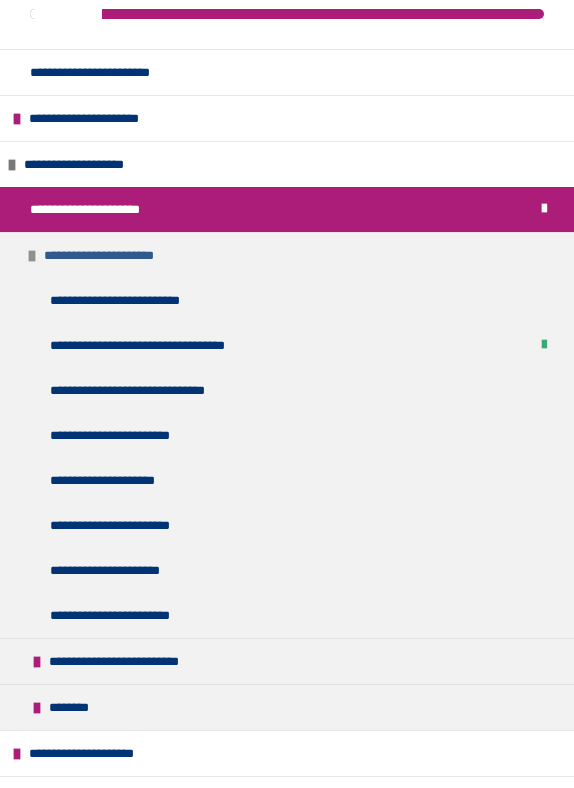 click on "**********" at bounding box center [117, 255] 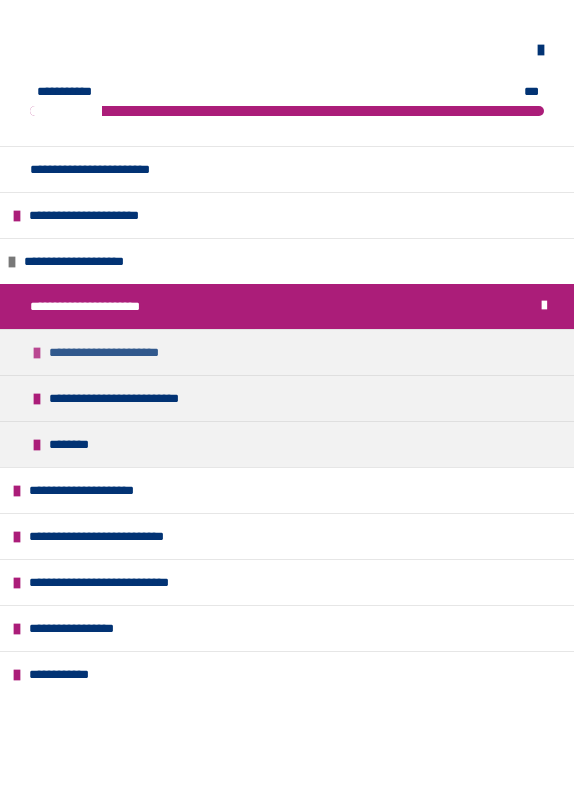 scroll, scrollTop: 0, scrollLeft: 0, axis: both 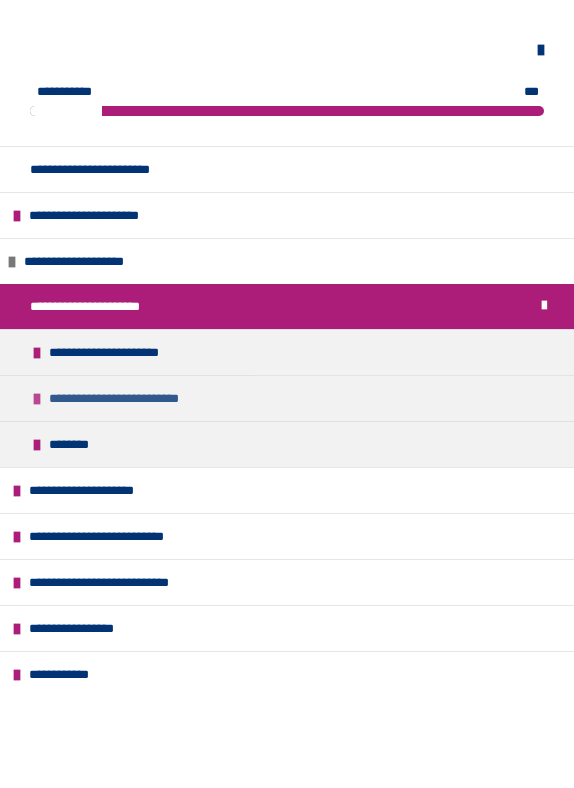 click at bounding box center [37, 399] 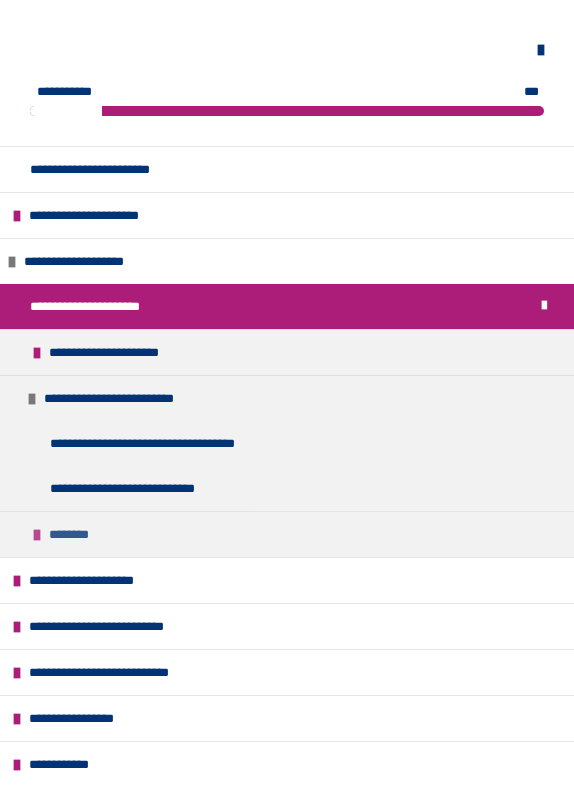 click at bounding box center [37, 535] 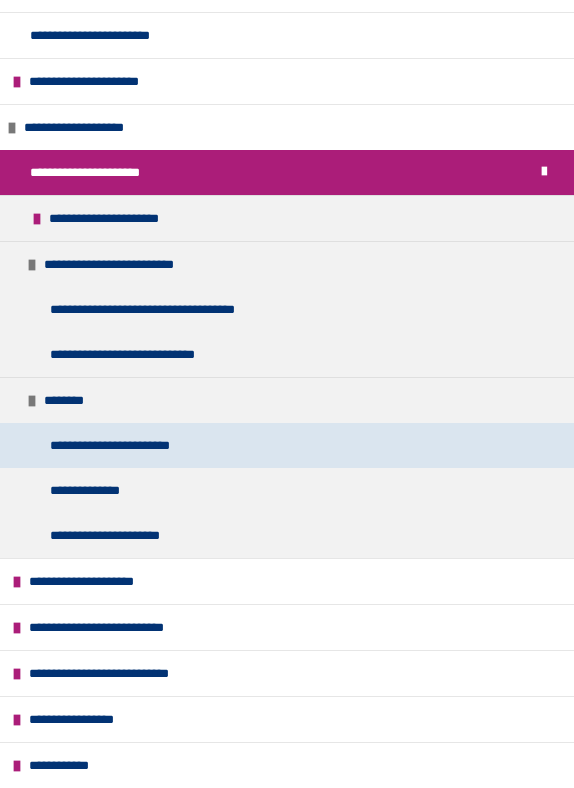 scroll, scrollTop: 134, scrollLeft: 0, axis: vertical 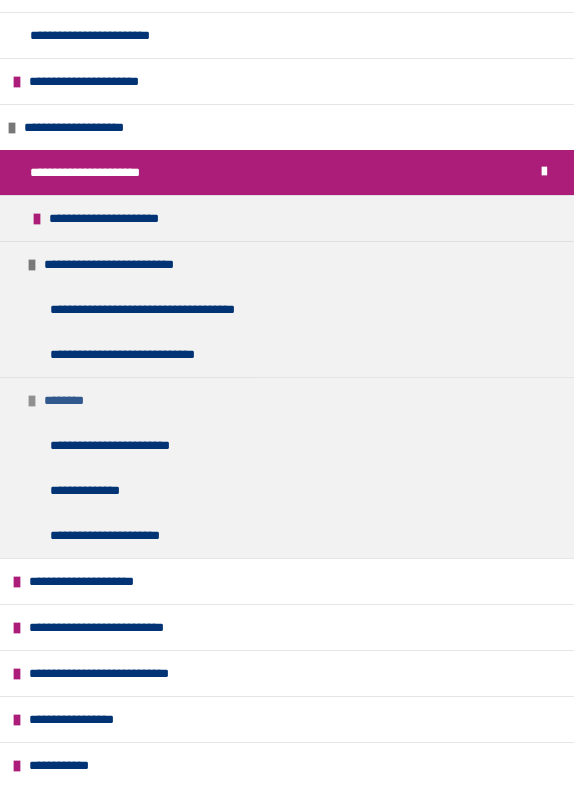 click at bounding box center [32, 401] 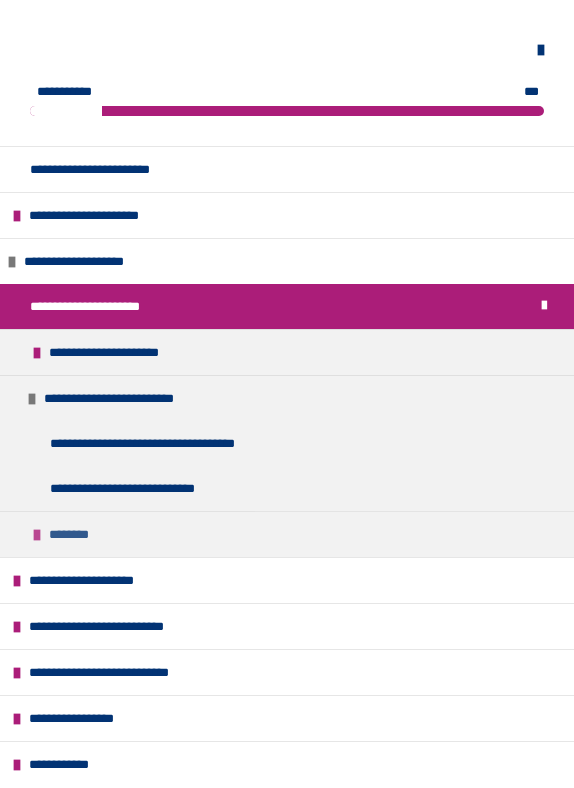 scroll, scrollTop: 0, scrollLeft: 0, axis: both 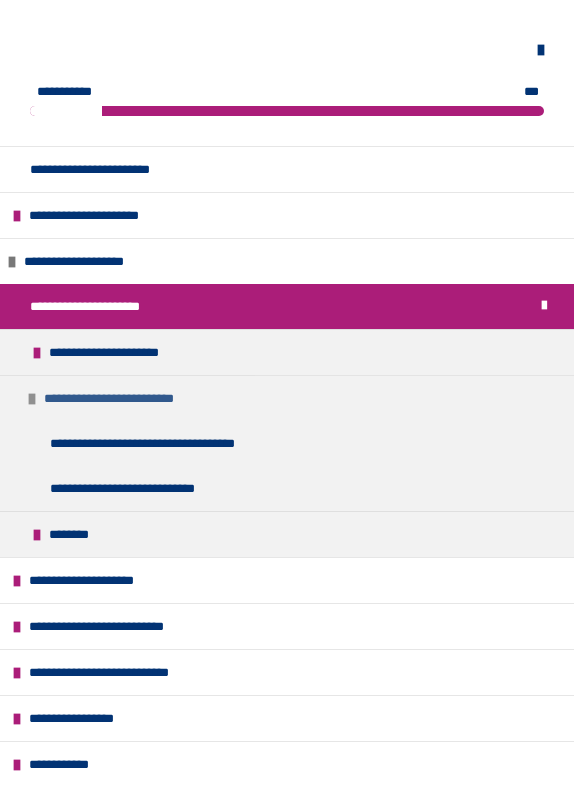 click at bounding box center (32, 399) 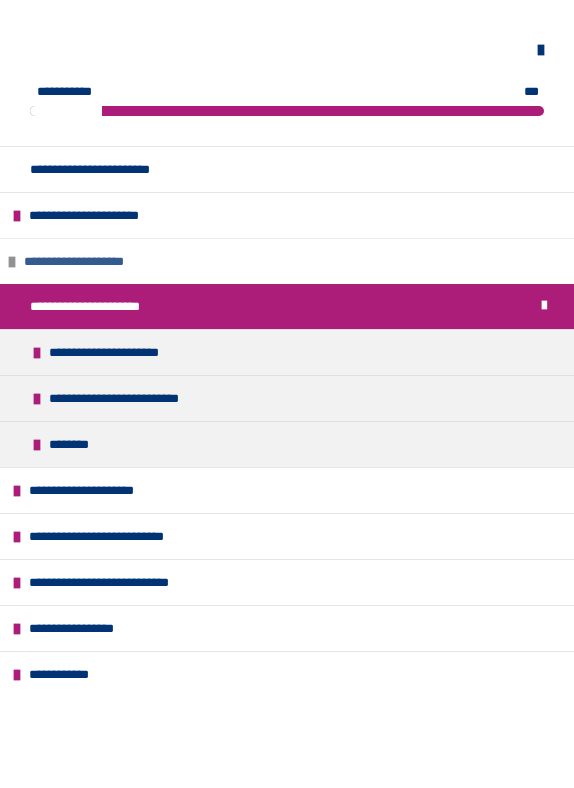 click at bounding box center (12, 262) 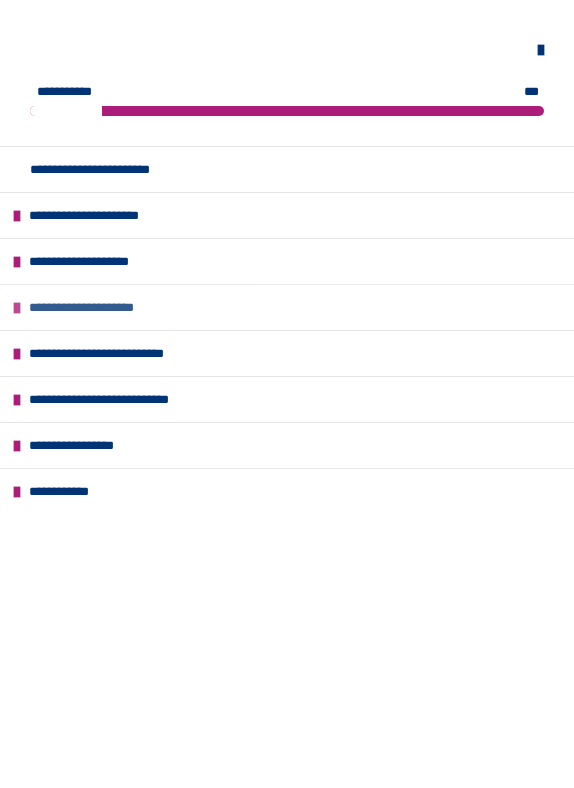 click at bounding box center (17, 308) 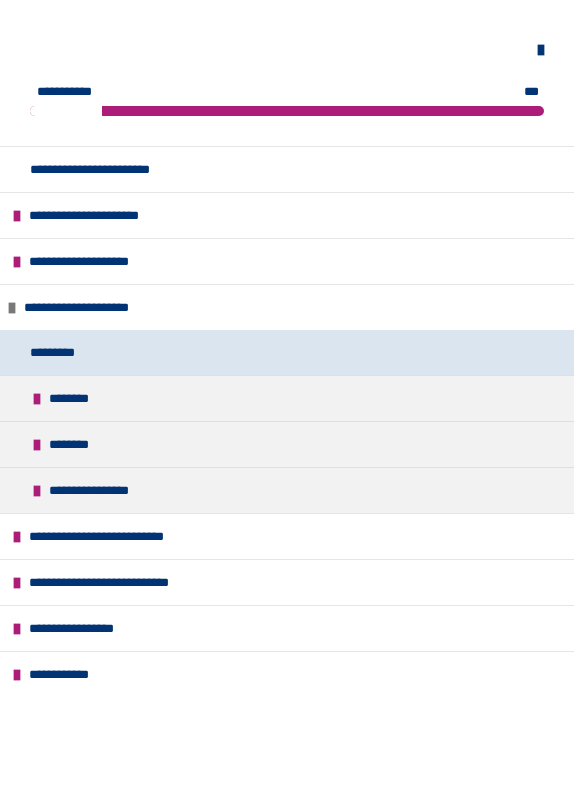 click on "*********" at bounding box center (69, 352) 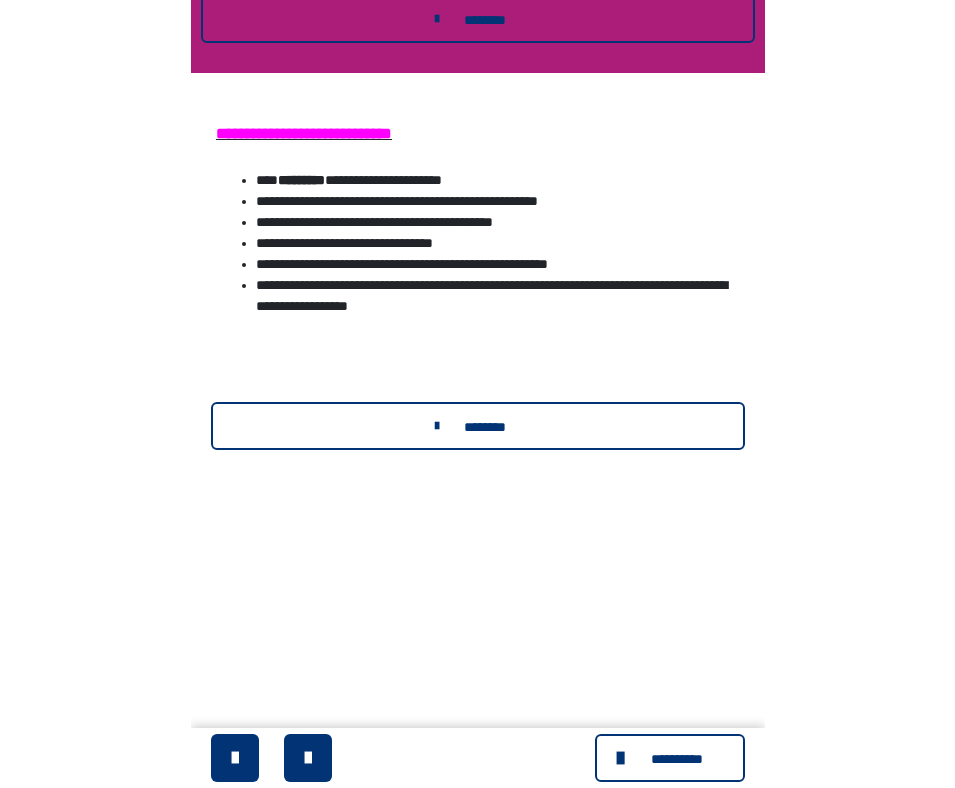 scroll, scrollTop: 204, scrollLeft: 0, axis: vertical 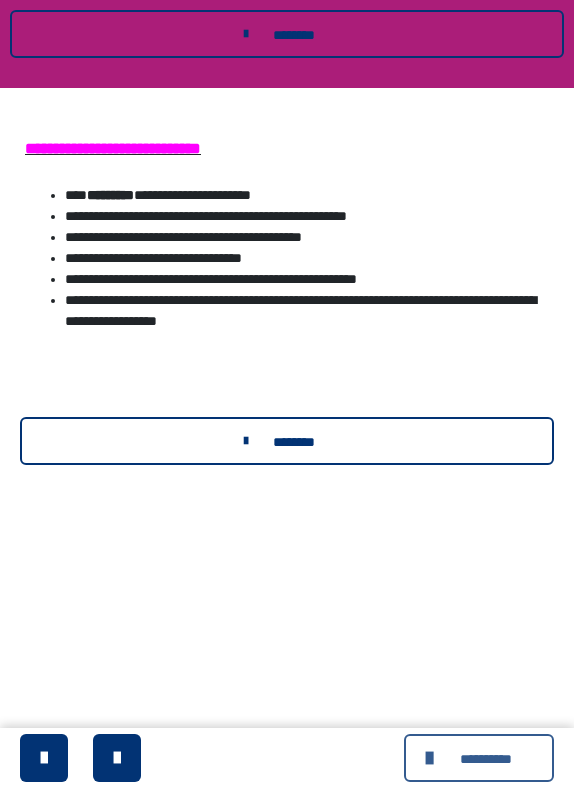 click at bounding box center (432, 758) 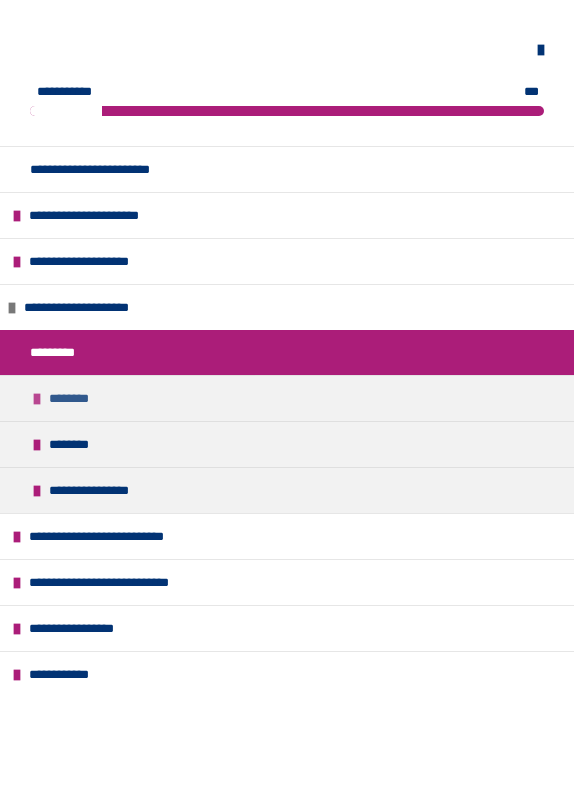 click at bounding box center [37, 399] 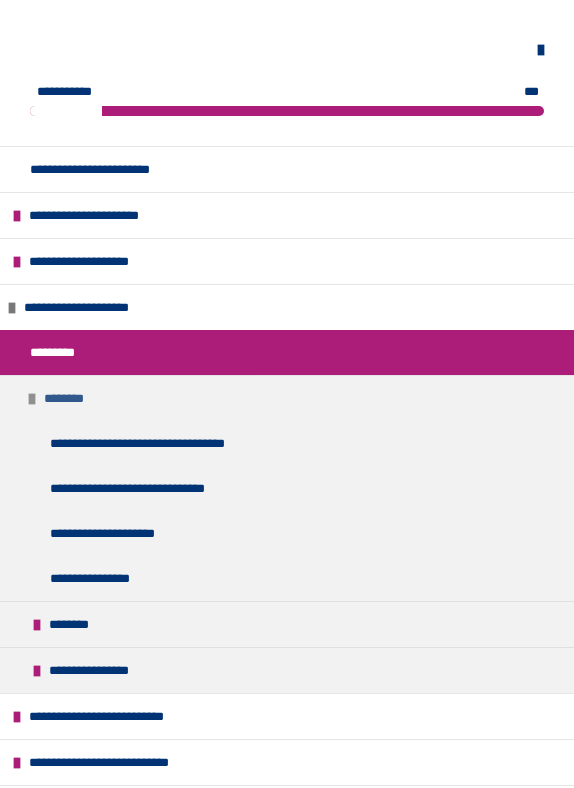 click at bounding box center [32, 399] 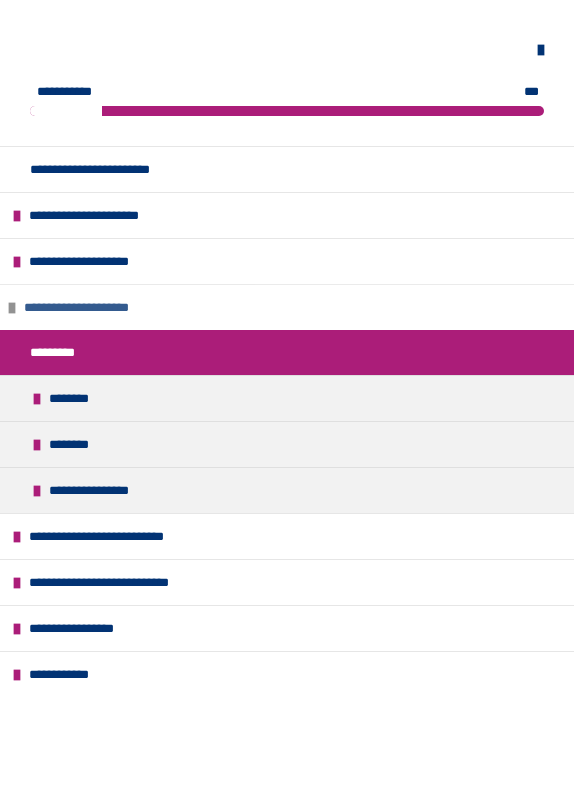 click at bounding box center [12, 308] 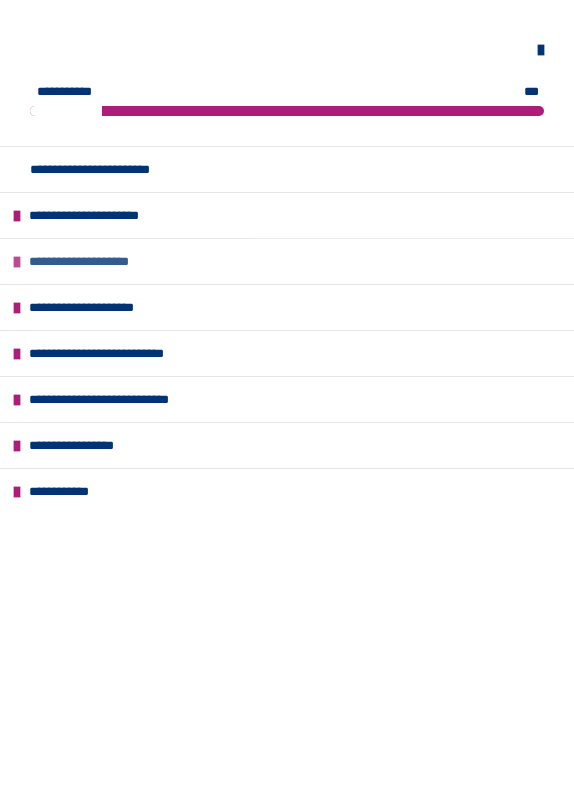 click at bounding box center (17, 262) 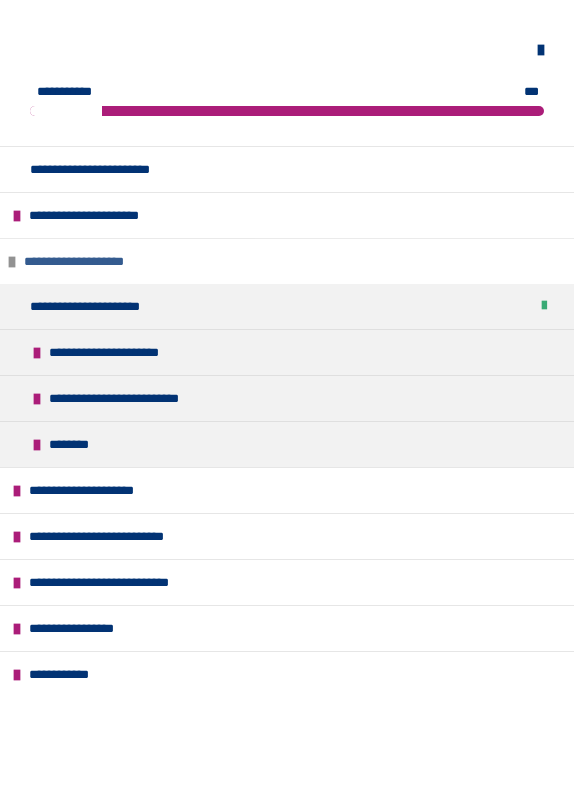 click at bounding box center [12, 262] 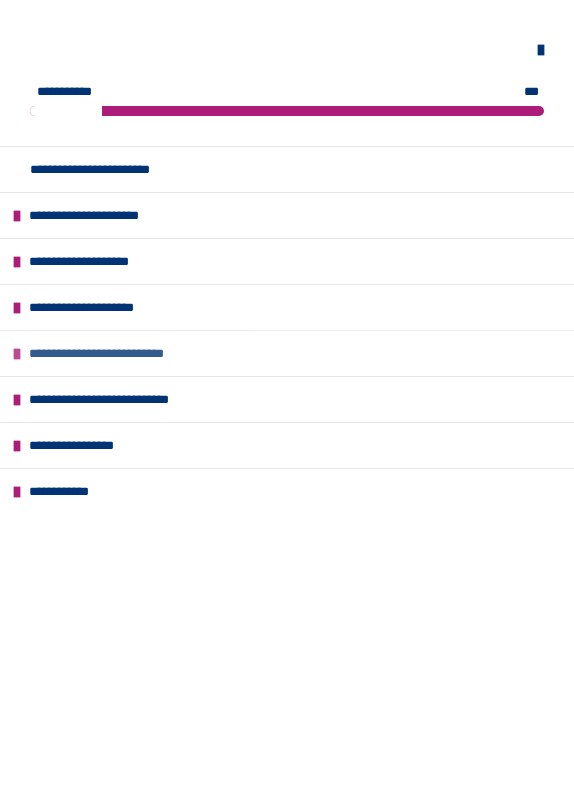 click at bounding box center (17, 354) 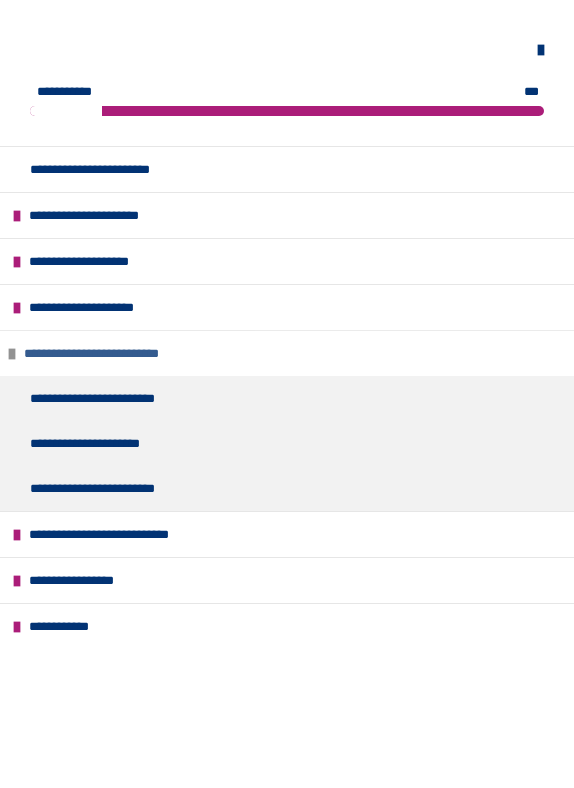 click at bounding box center [12, 354] 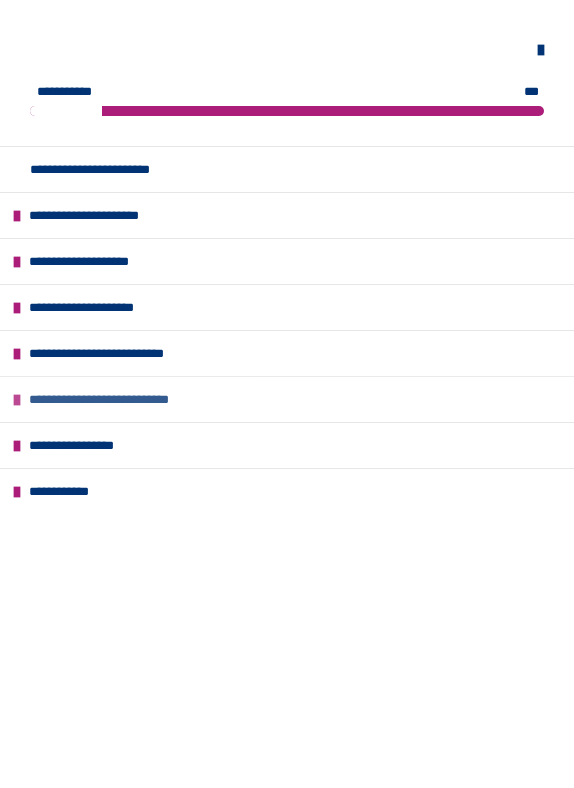 click at bounding box center (17, 400) 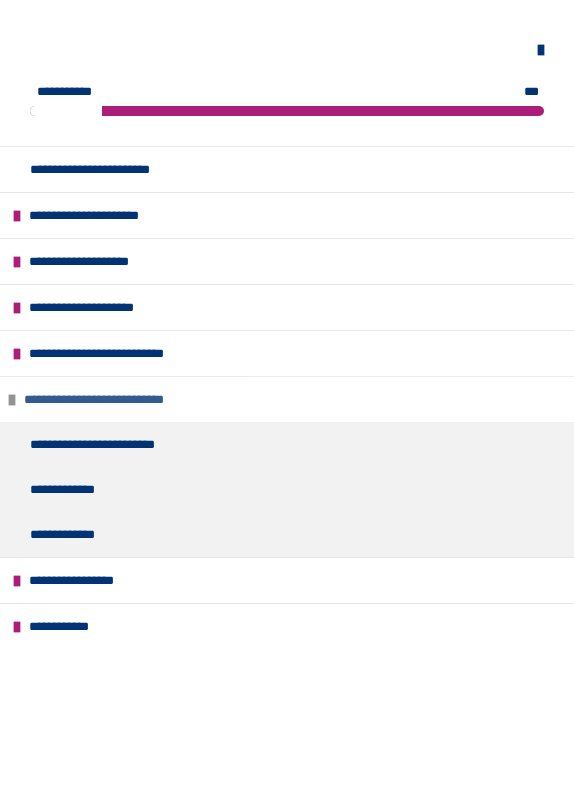 click at bounding box center (12, 400) 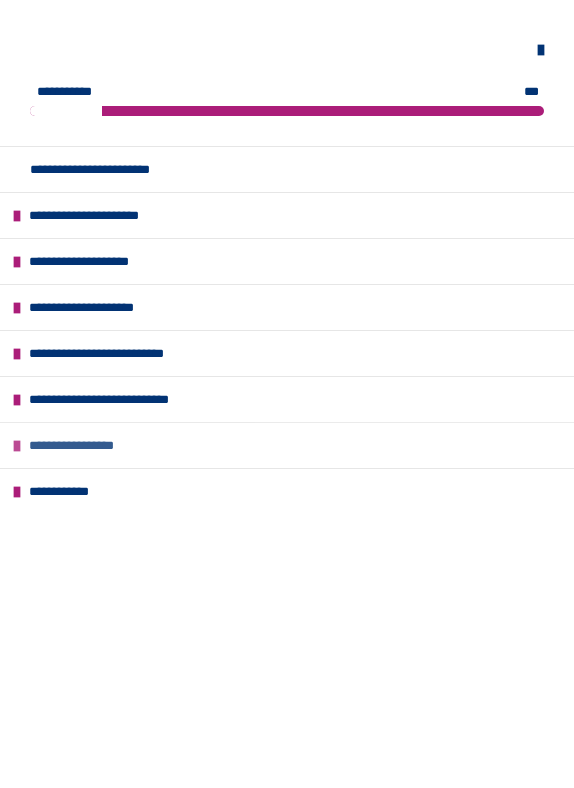 click at bounding box center (17, 446) 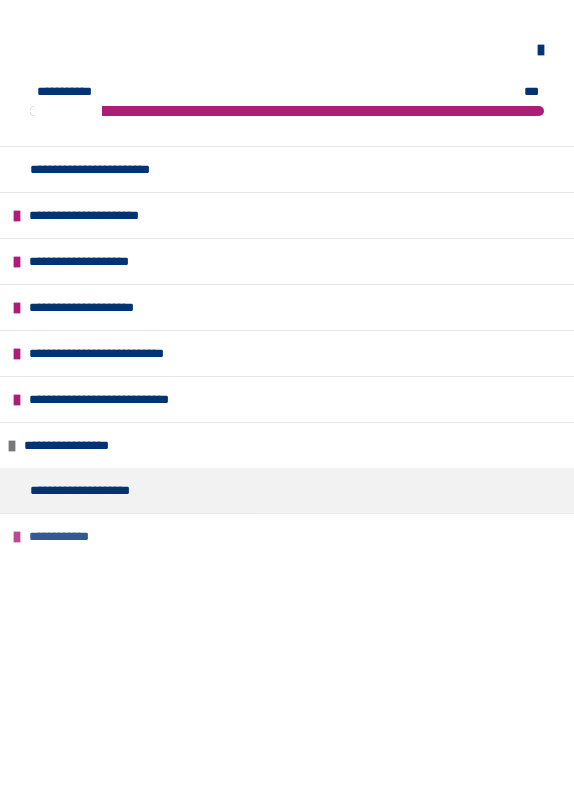 click at bounding box center (17, 537) 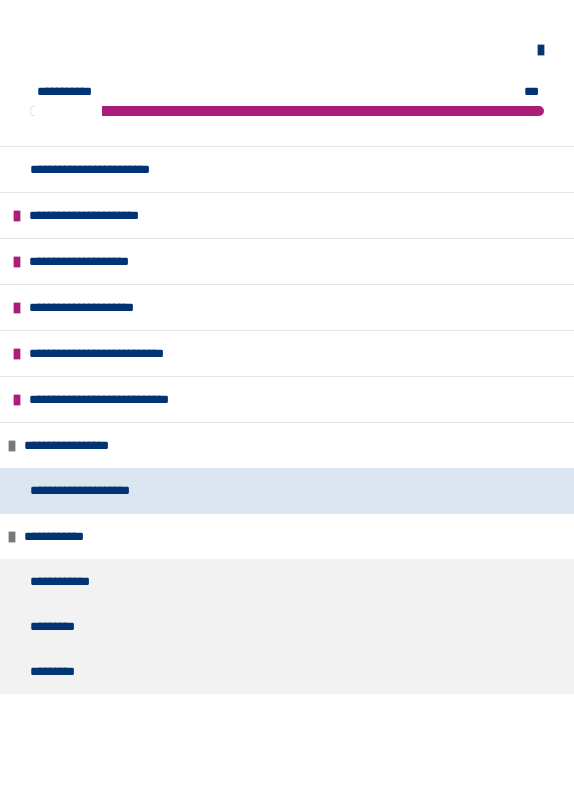 drag, startPoint x: 11, startPoint y: 536, endPoint x: 20, endPoint y: 506, distance: 31.320919 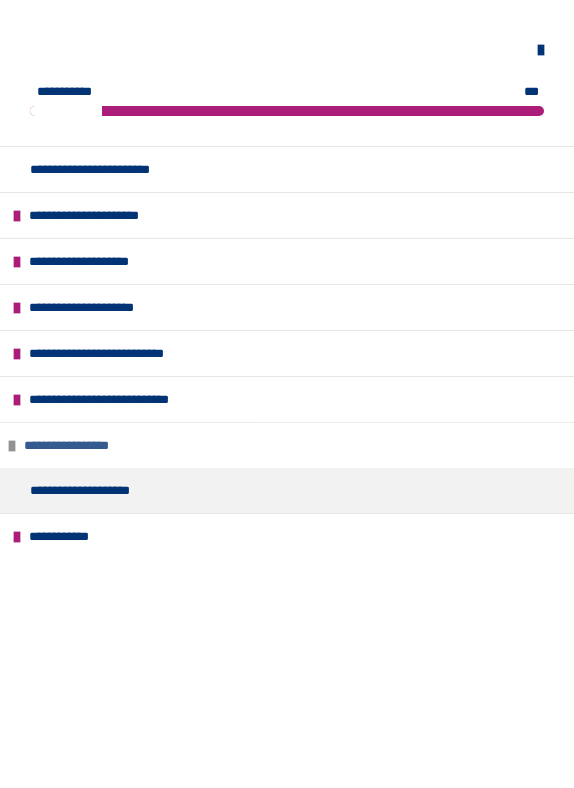 click at bounding box center [12, 446] 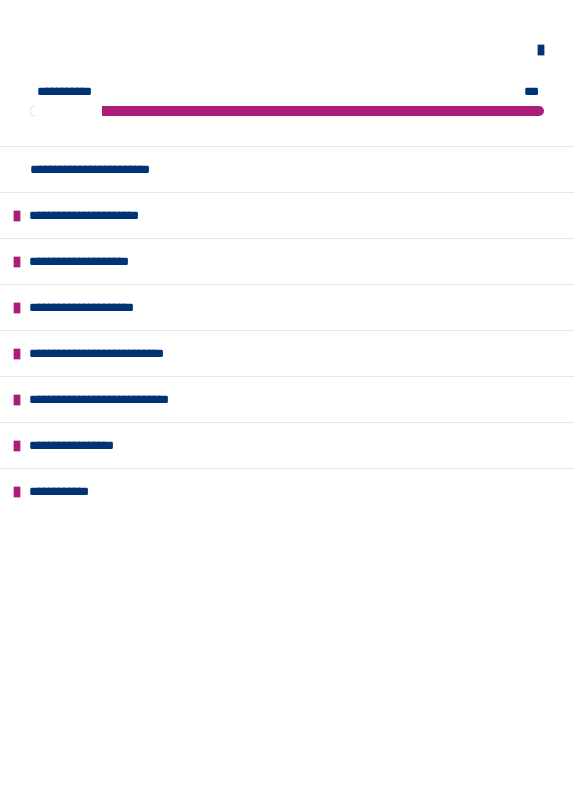 click at bounding box center (287, 50) 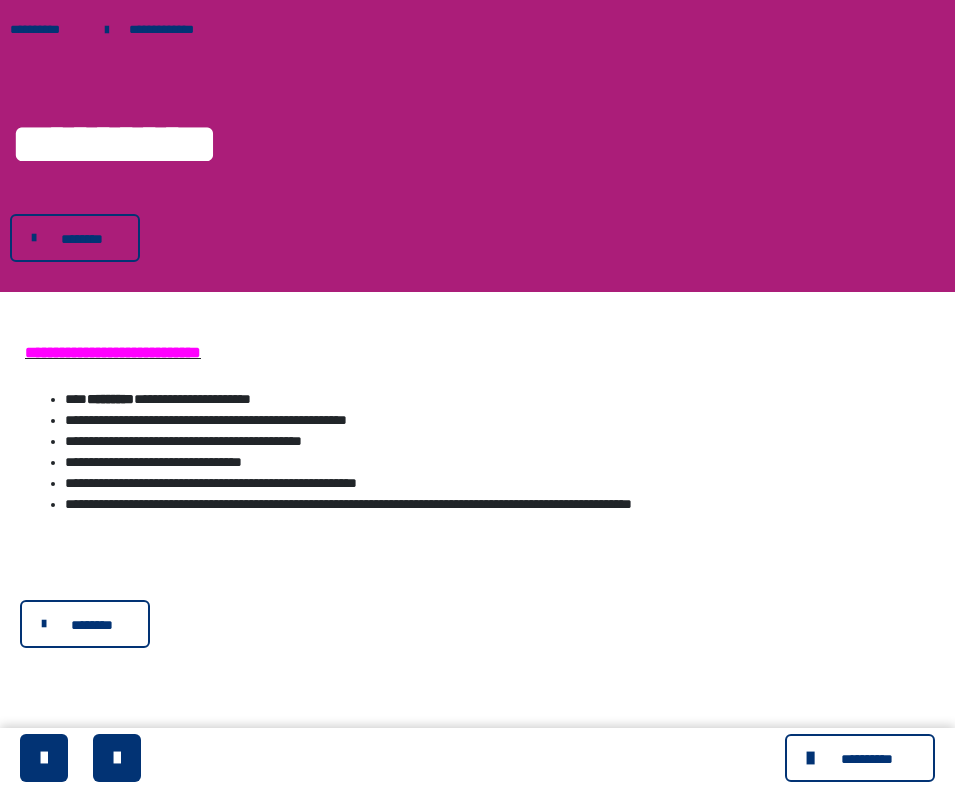 scroll, scrollTop: 0, scrollLeft: 0, axis: both 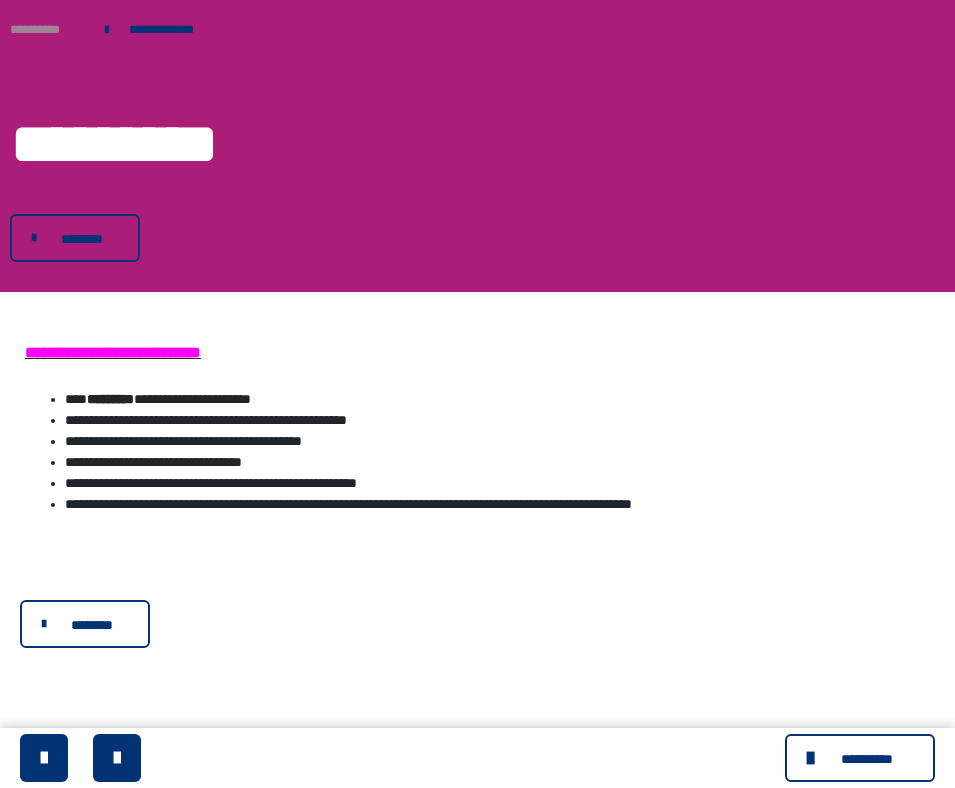 click on "**********" at bounding box center (47, 29) 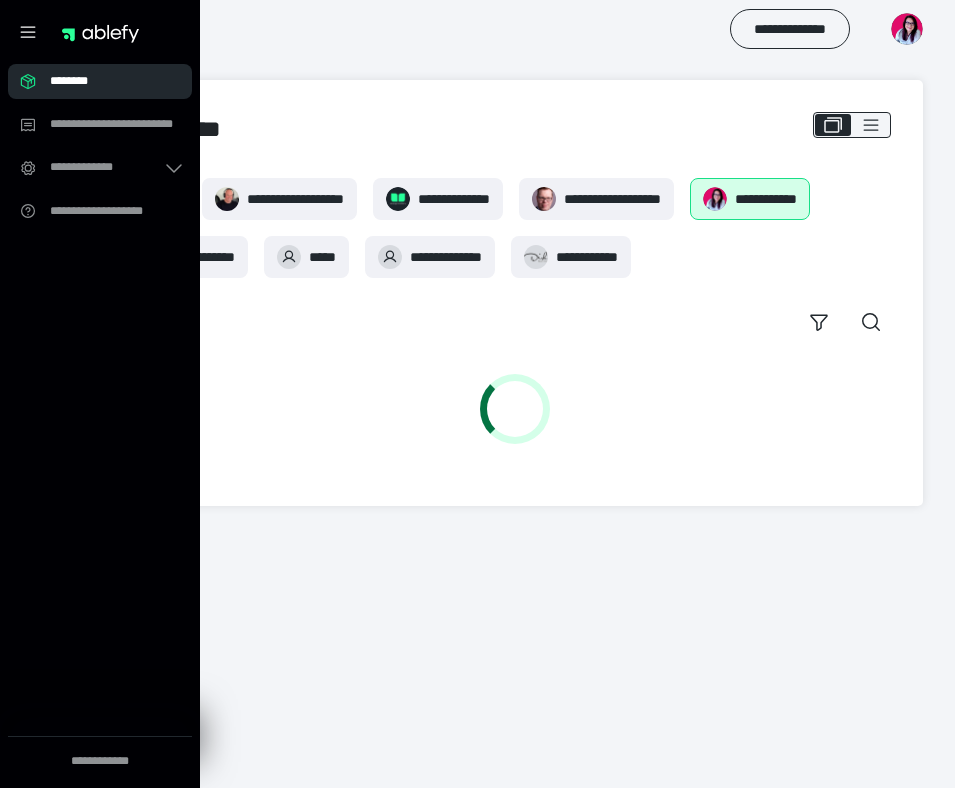 scroll, scrollTop: 0, scrollLeft: 0, axis: both 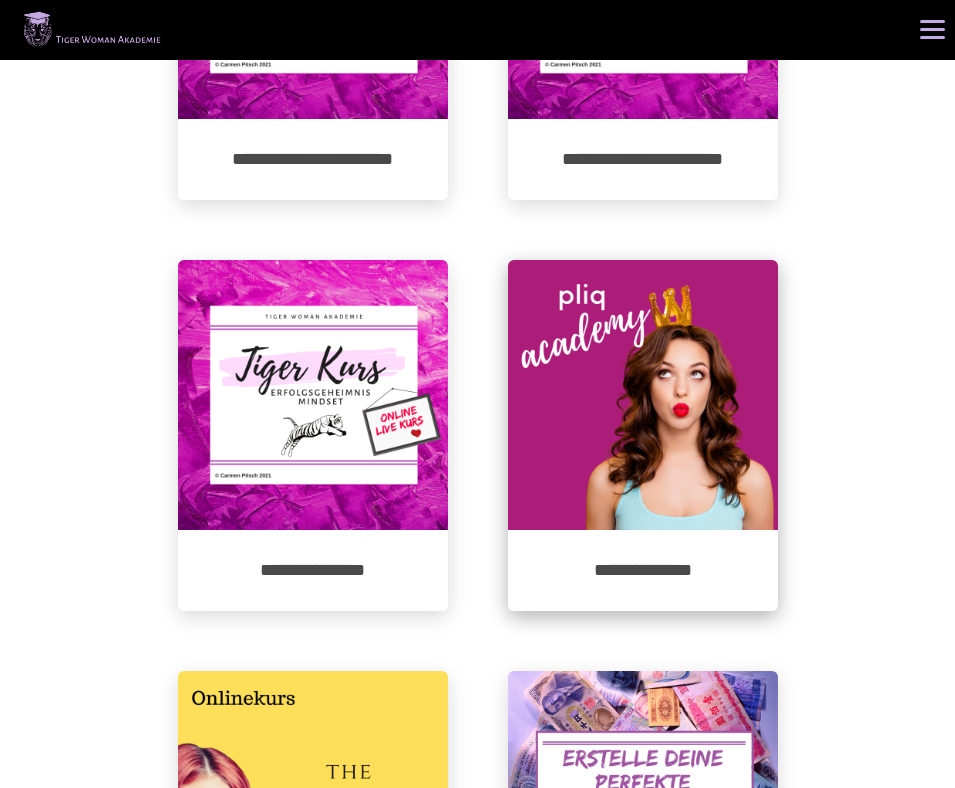 click at bounding box center (643, 395) 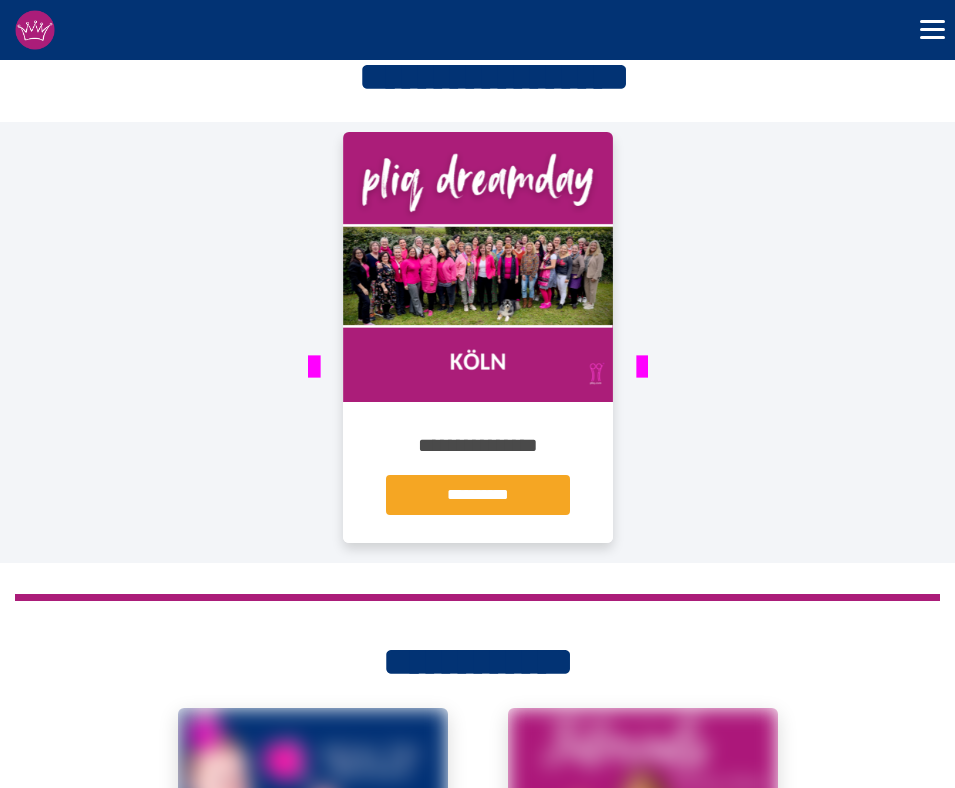 scroll, scrollTop: 3518, scrollLeft: 0, axis: vertical 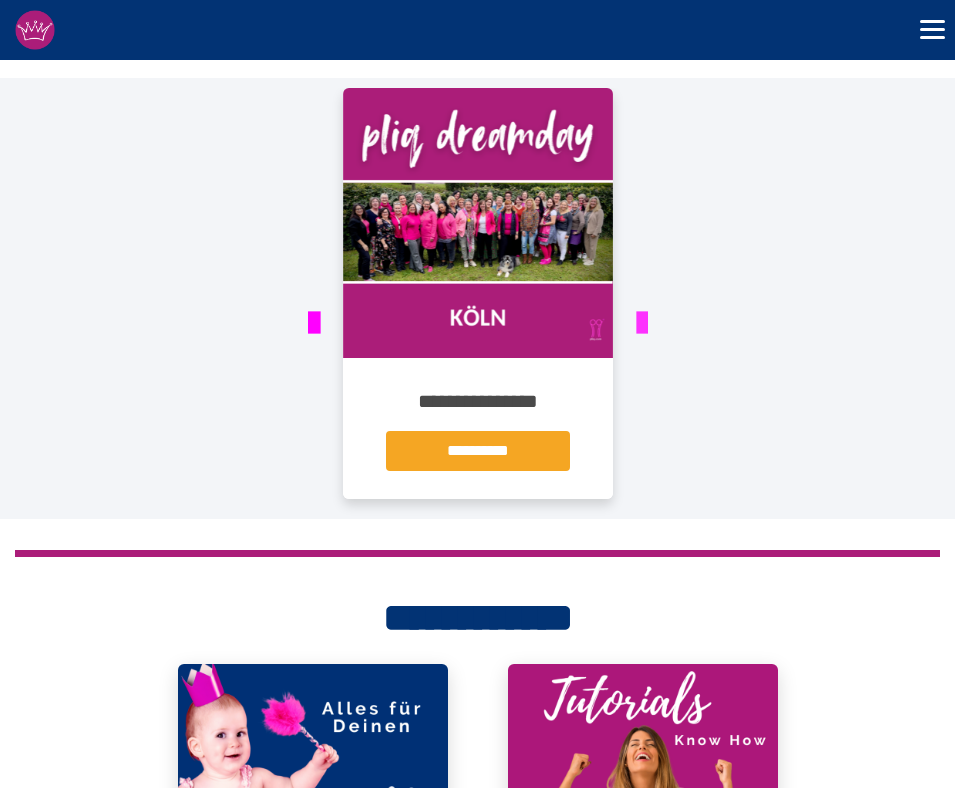 click at bounding box center (642, 324) 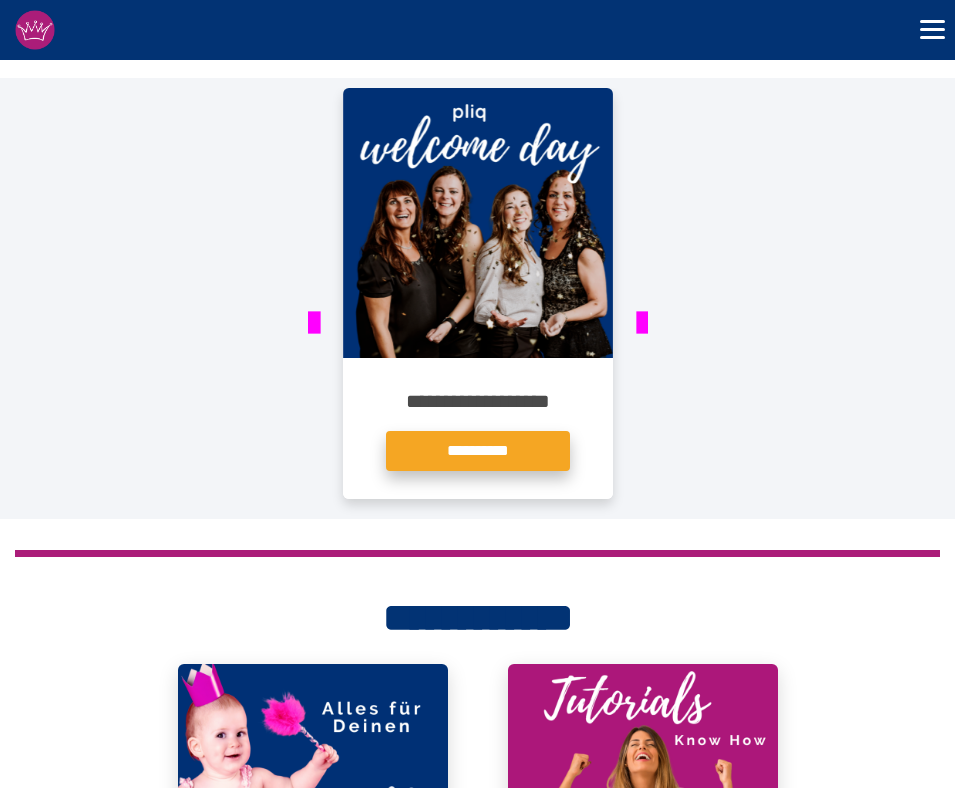 click on "**********" at bounding box center [478, 451] 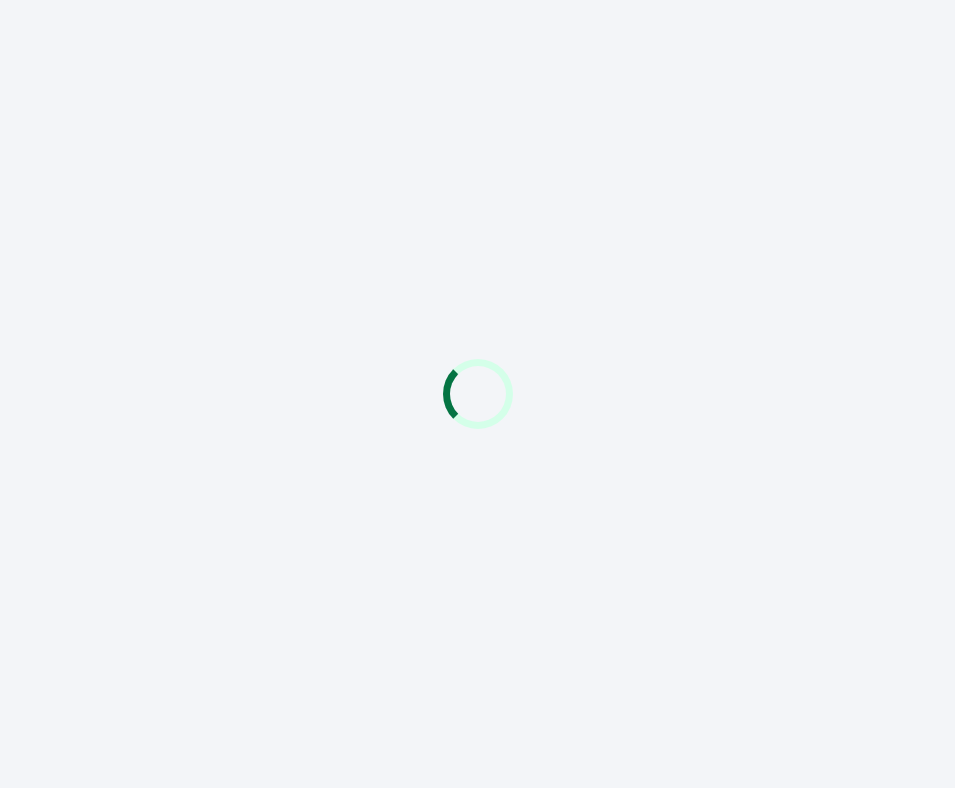 scroll, scrollTop: 0, scrollLeft: 0, axis: both 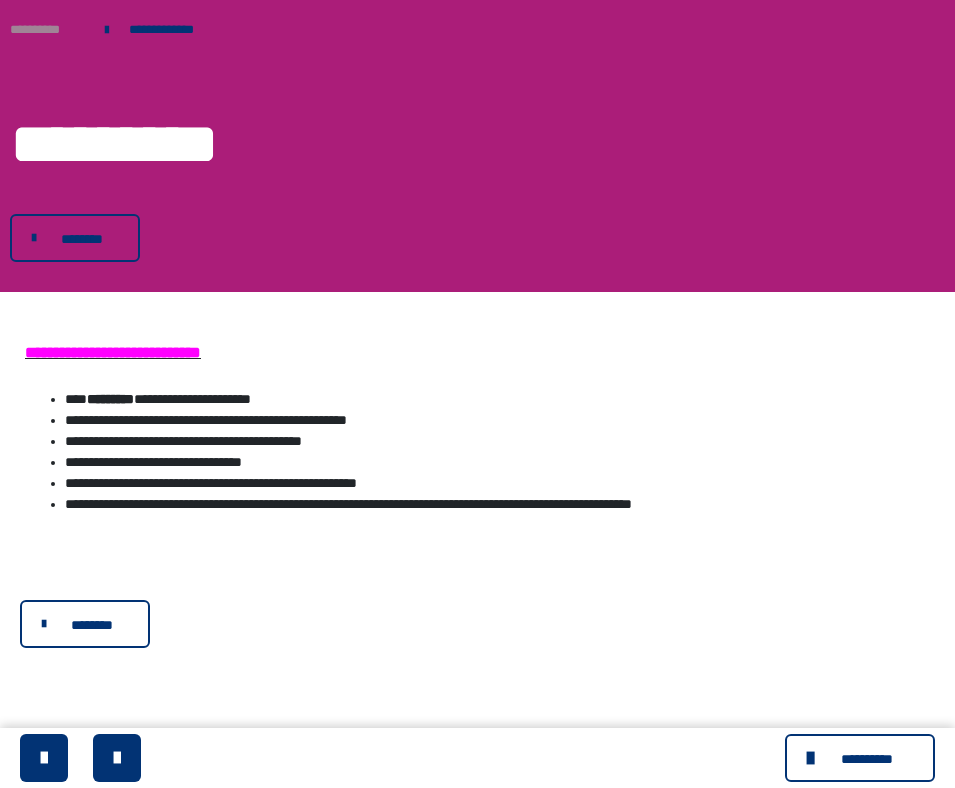 click on "**********" at bounding box center [47, 29] 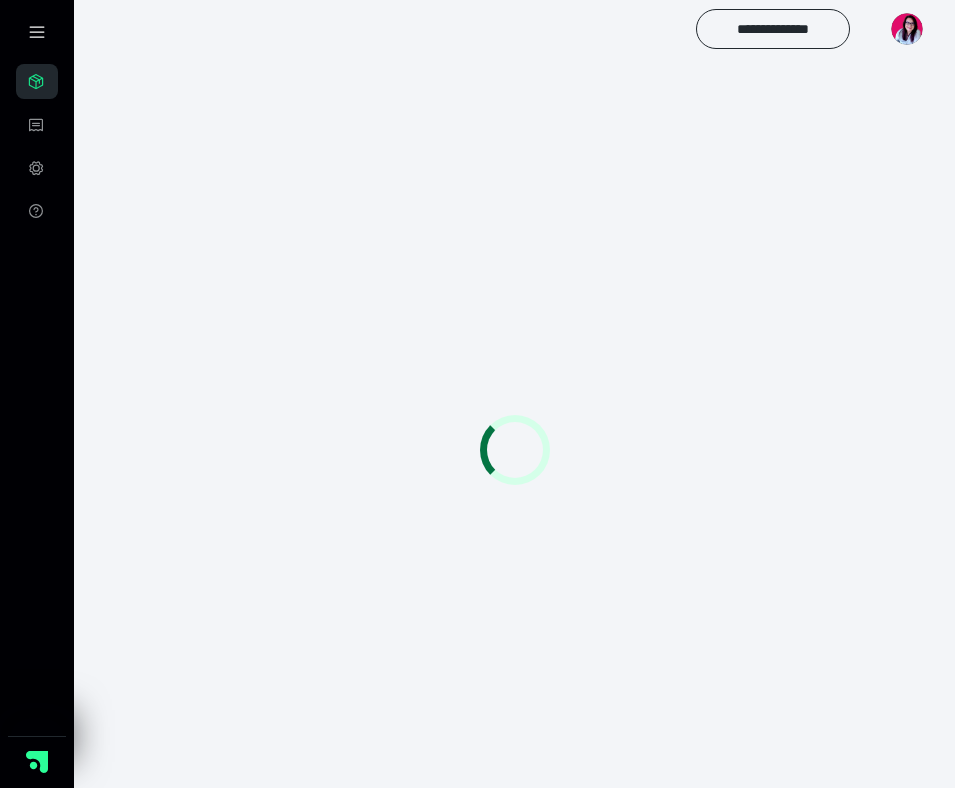 scroll, scrollTop: 0, scrollLeft: 0, axis: both 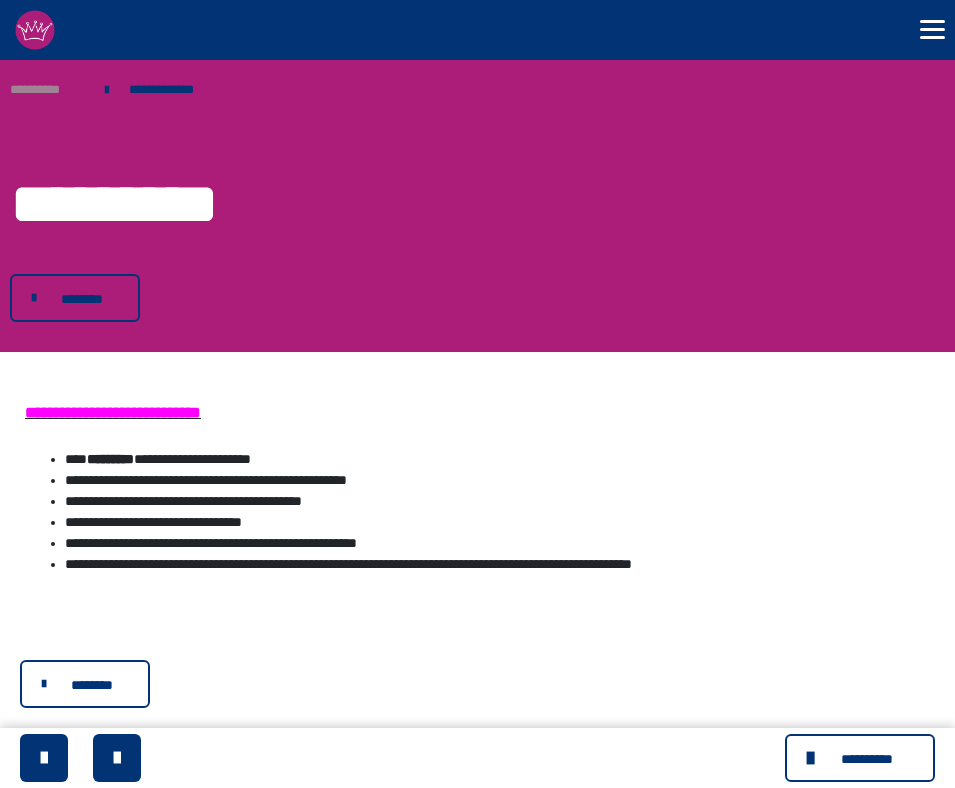 click on "**********" at bounding box center (47, 89) 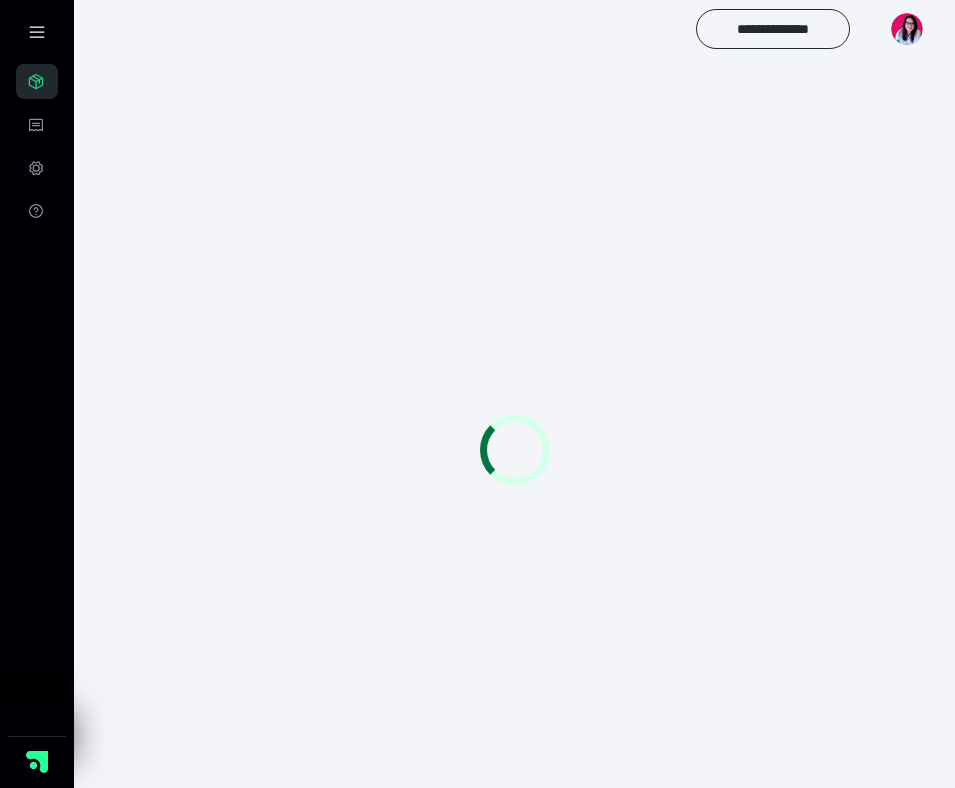 scroll, scrollTop: 0, scrollLeft: 0, axis: both 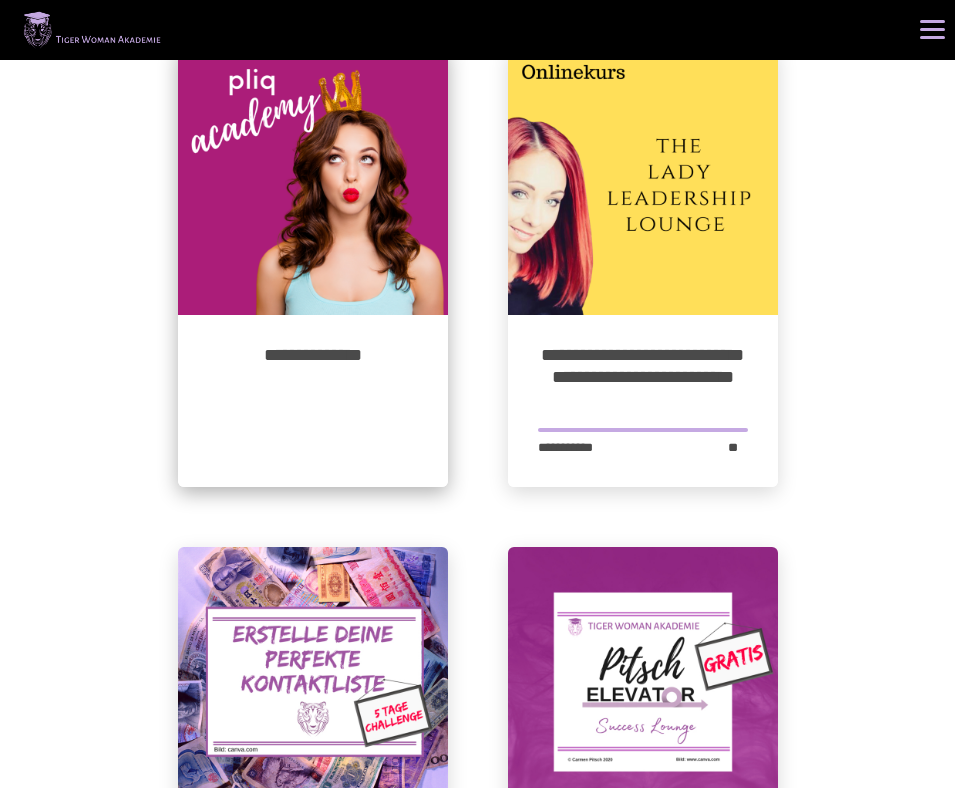 click at bounding box center (313, 180) 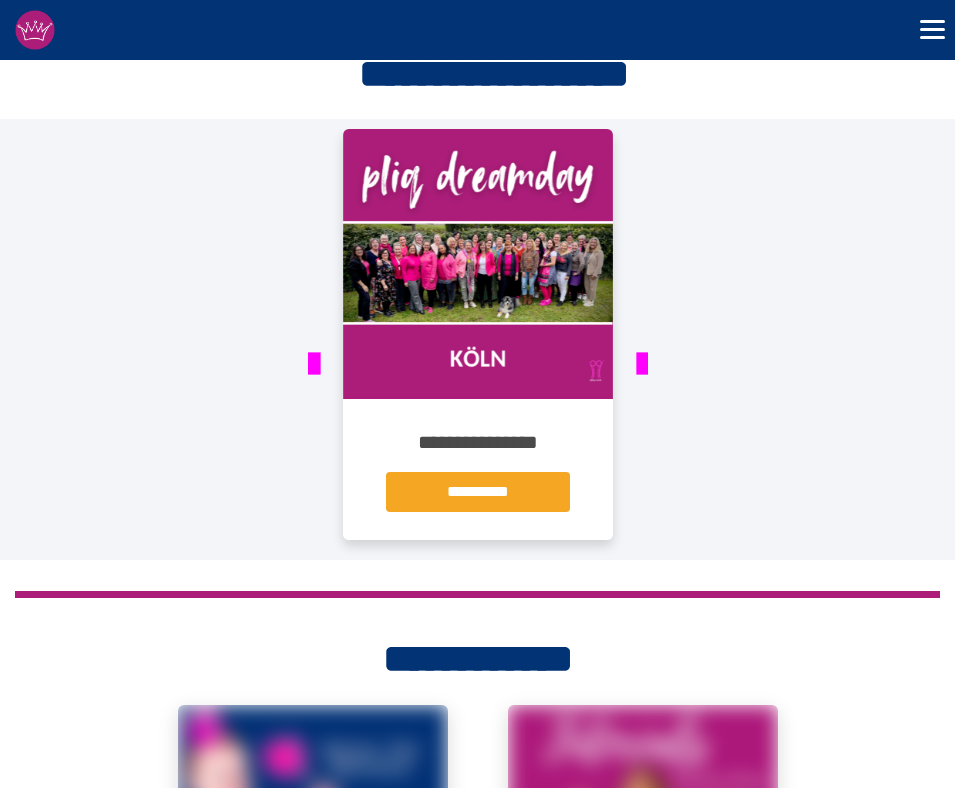 scroll, scrollTop: 3484, scrollLeft: 0, axis: vertical 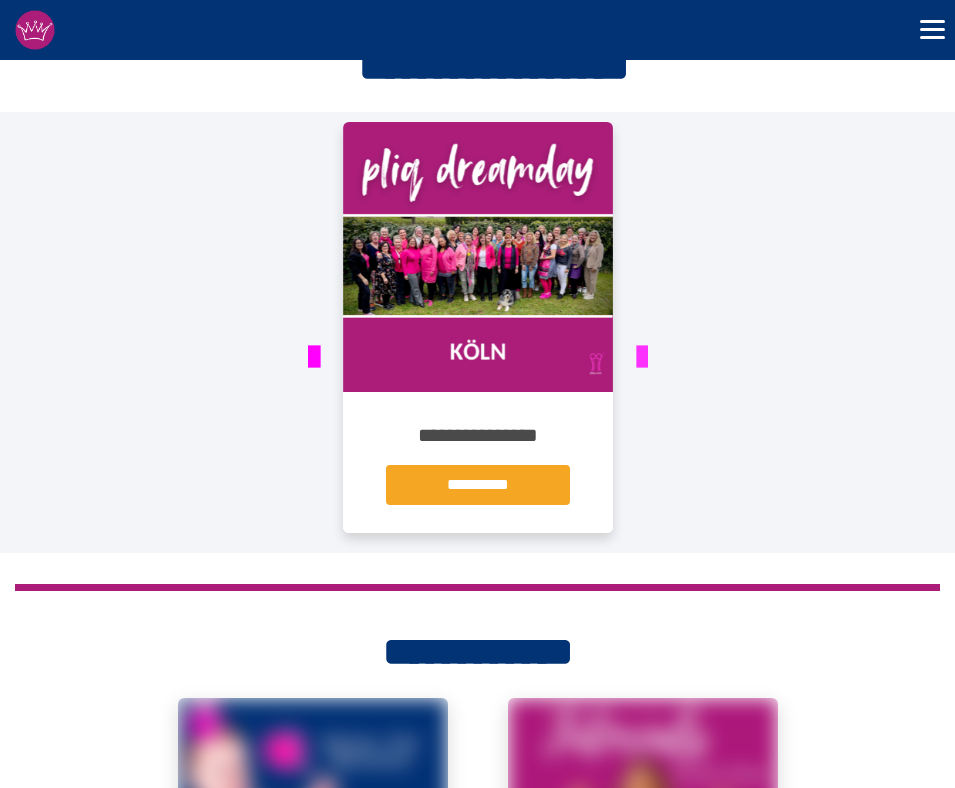 click at bounding box center [642, 358] 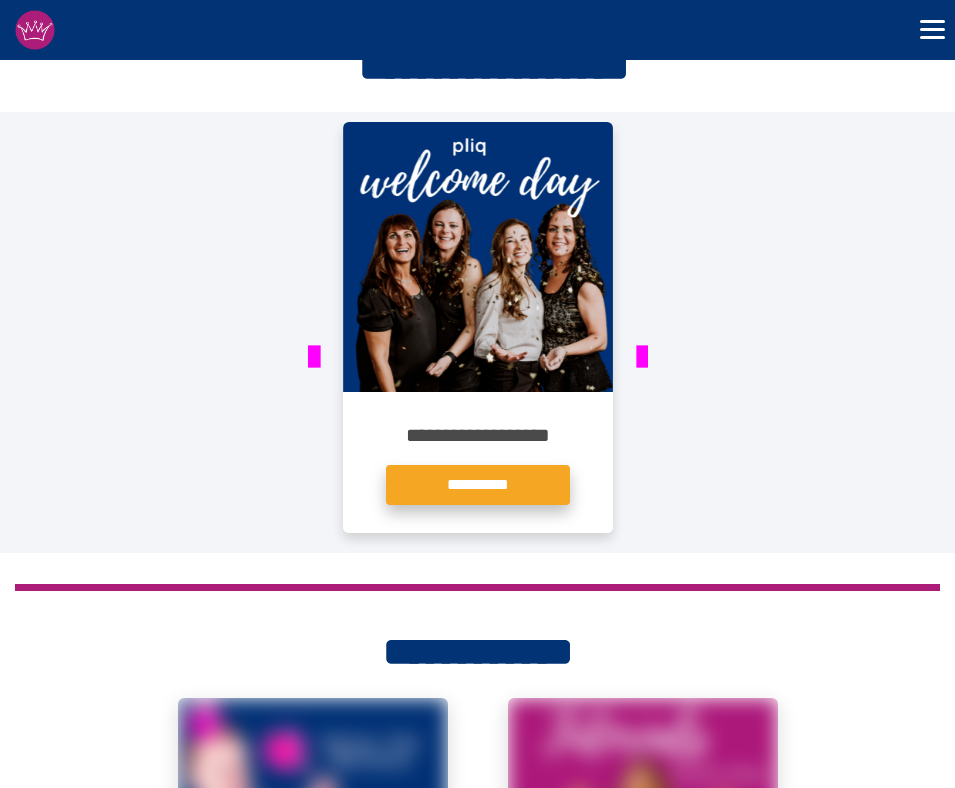 click on "**********" at bounding box center [478, 485] 